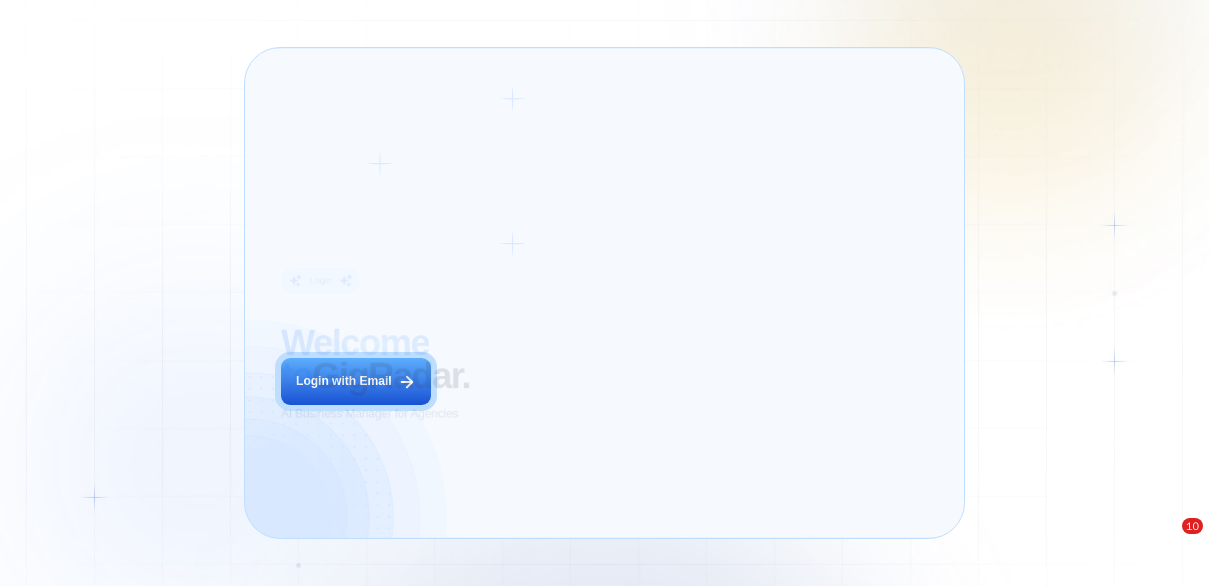 scroll, scrollTop: 0, scrollLeft: 0, axis: both 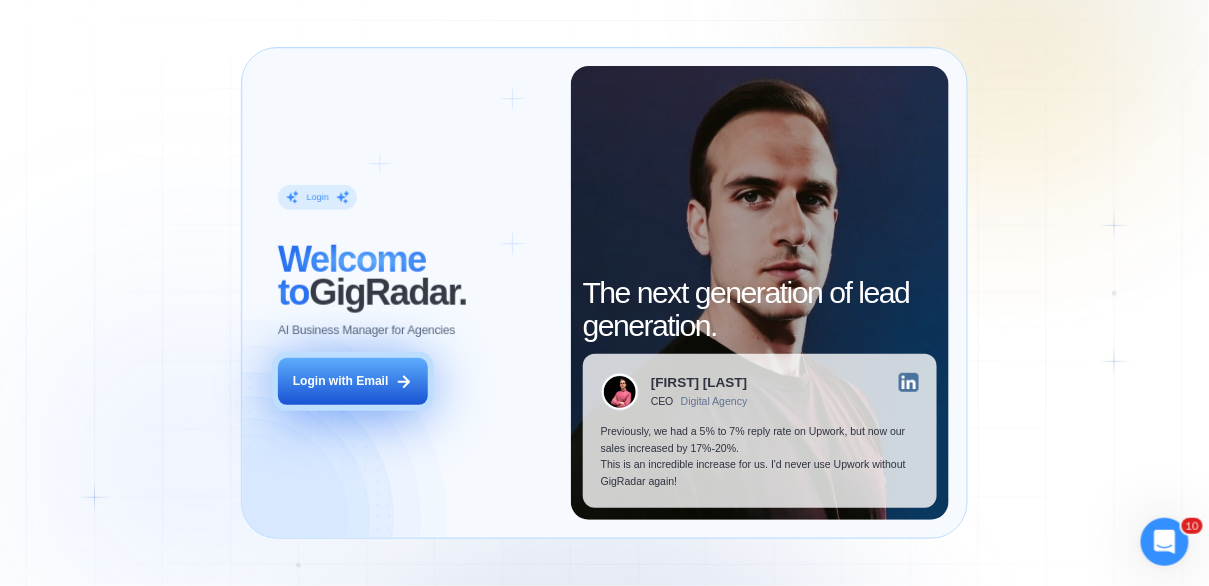 click on "Login with Email" at bounding box center [341, 381] 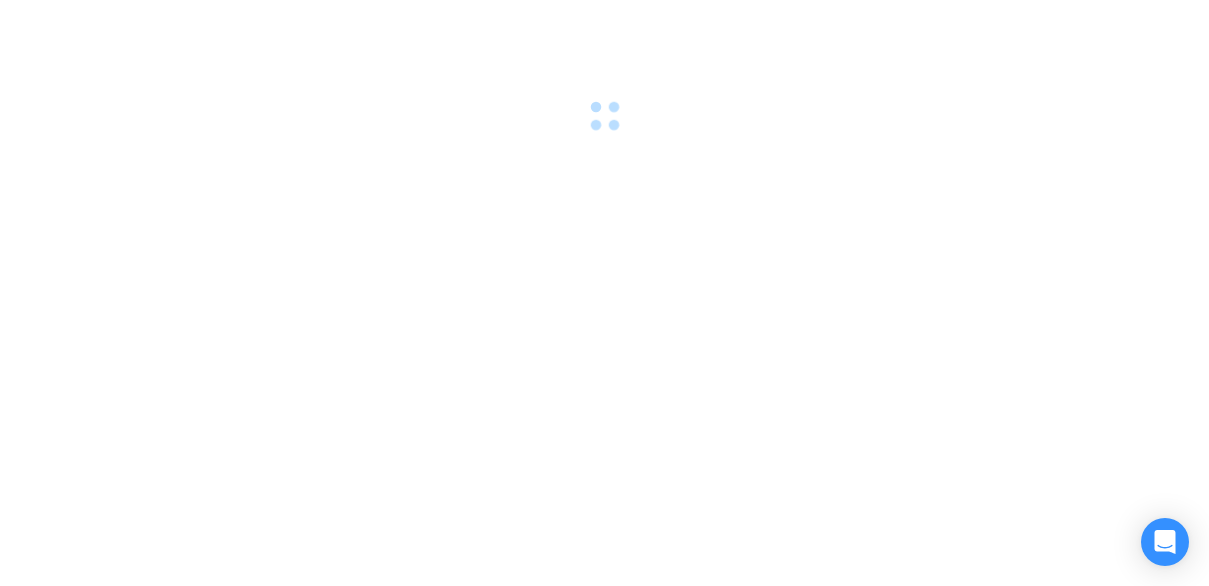scroll, scrollTop: 0, scrollLeft: 0, axis: both 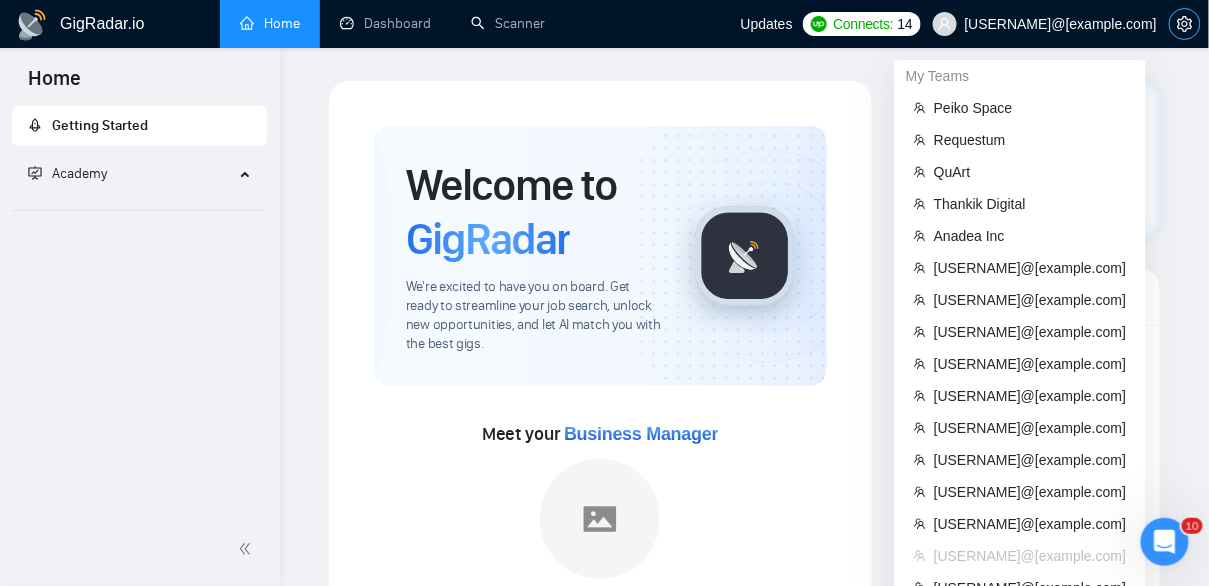 click at bounding box center [1185, 24] 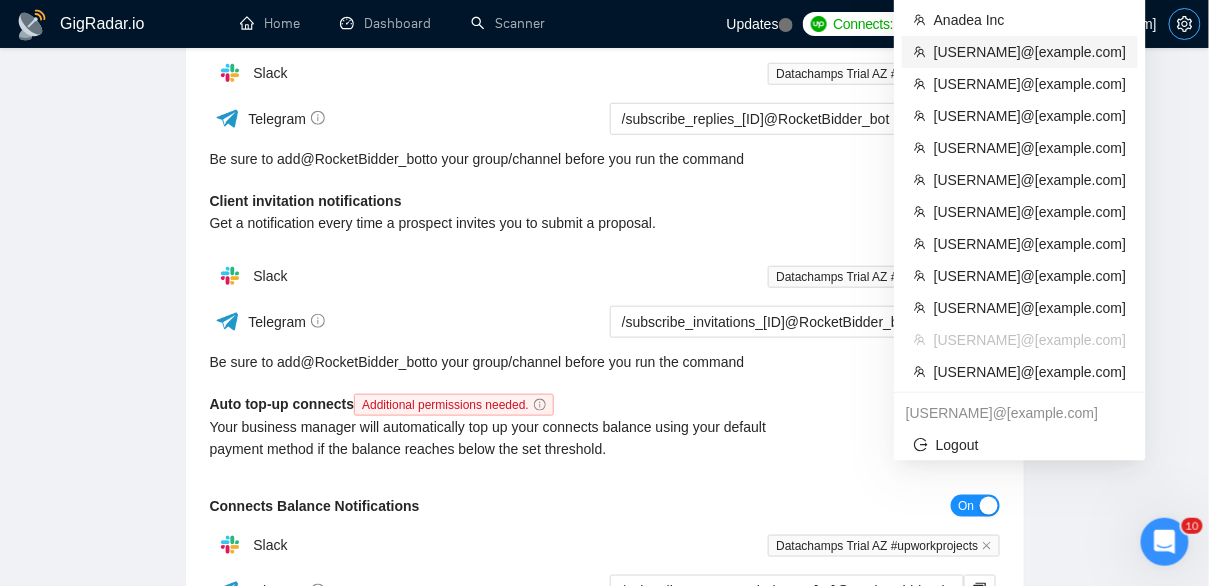 scroll, scrollTop: 377, scrollLeft: 0, axis: vertical 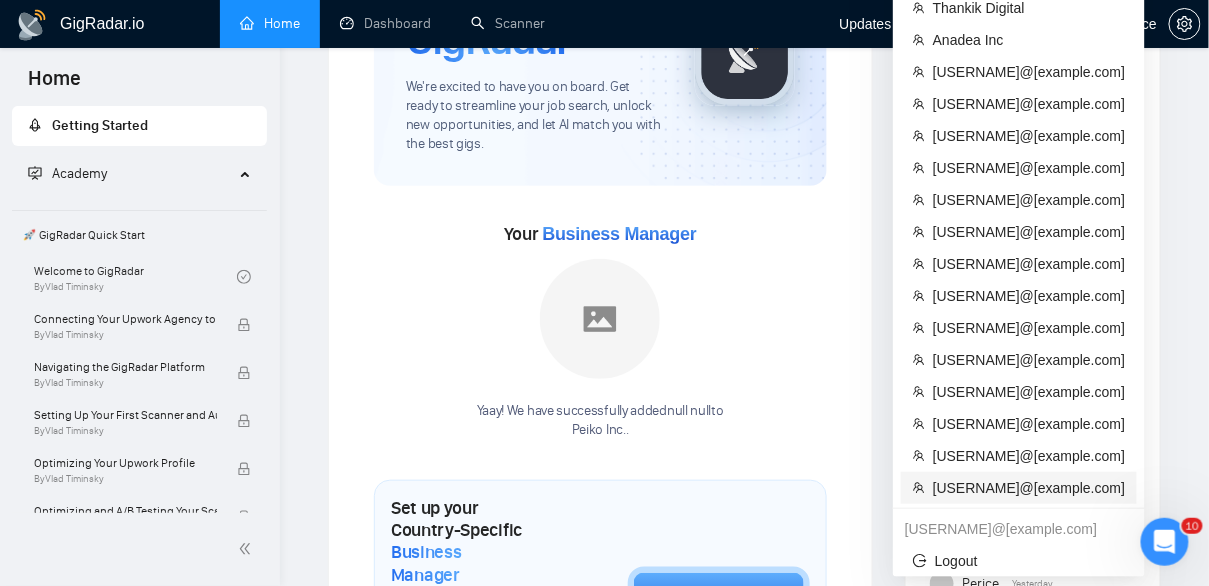 click on "[EMAIL]" at bounding box center [1029, 488] 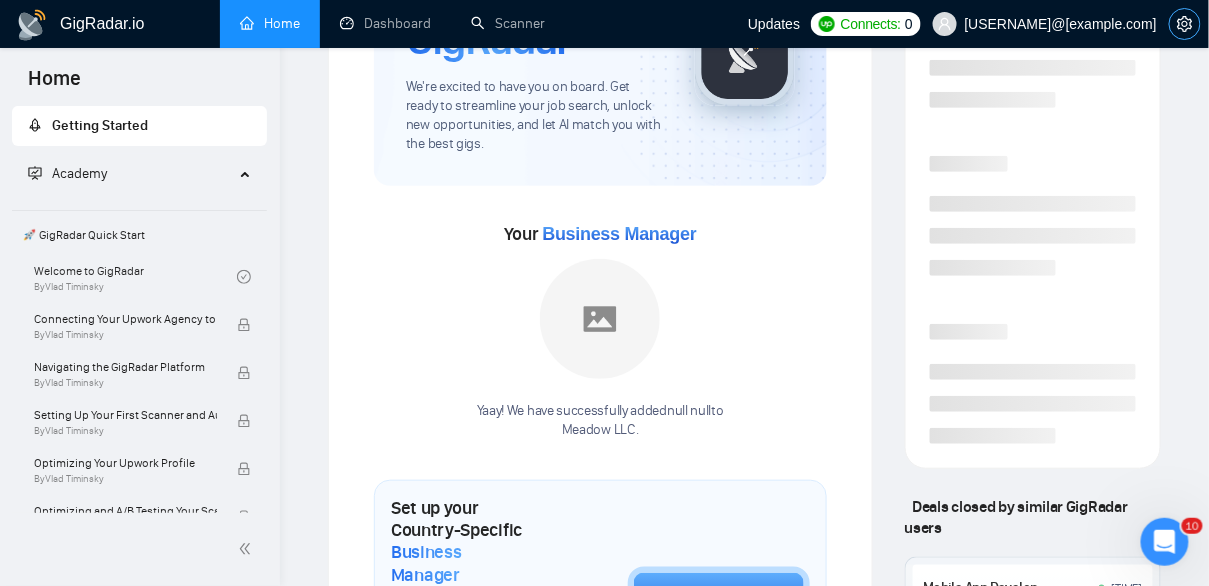 click 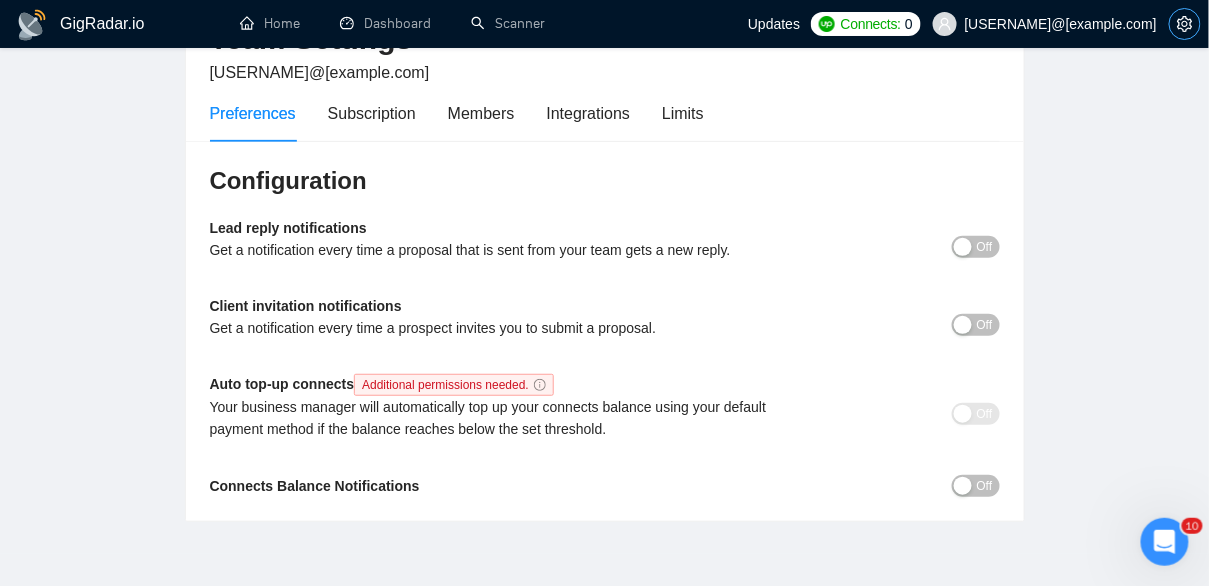 scroll, scrollTop: 120, scrollLeft: 0, axis: vertical 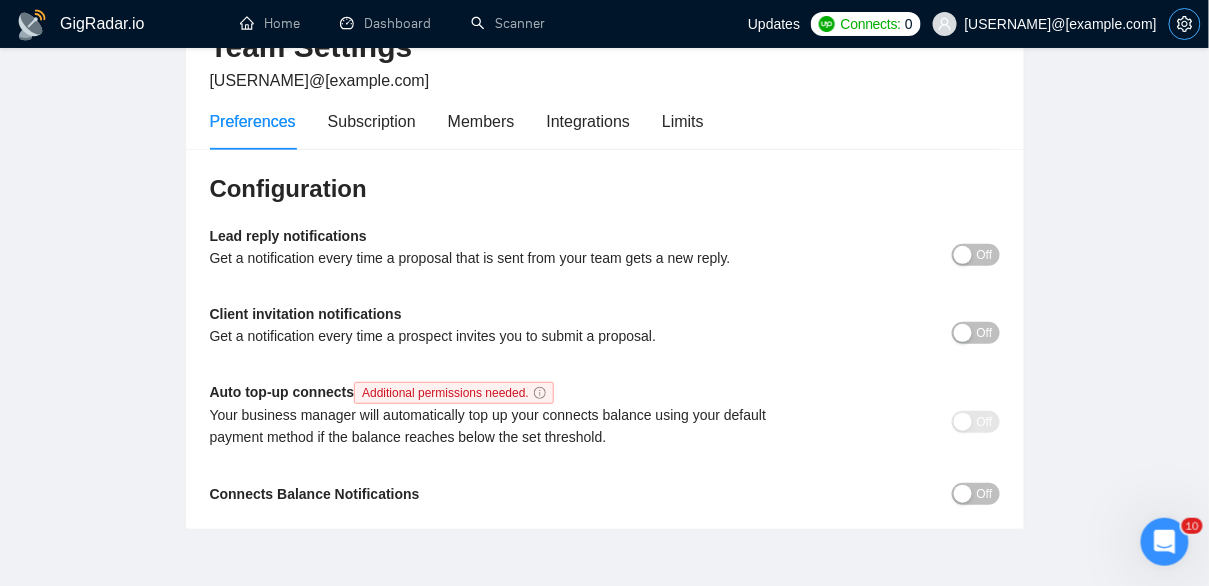 type 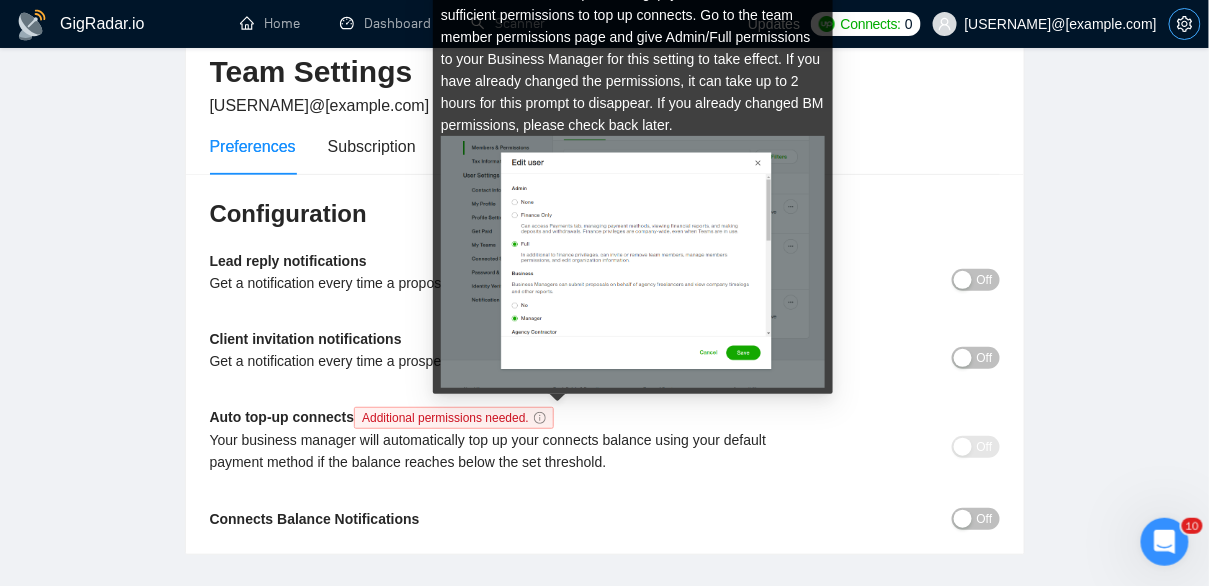 scroll, scrollTop: 96, scrollLeft: 0, axis: vertical 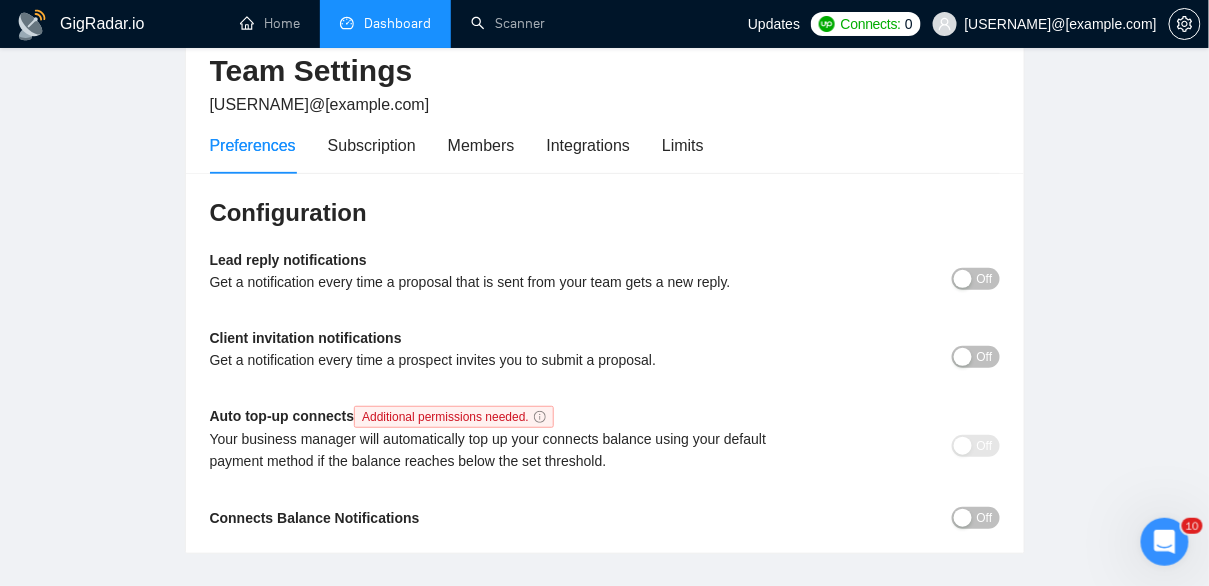 click on "Dashboard" at bounding box center (385, 23) 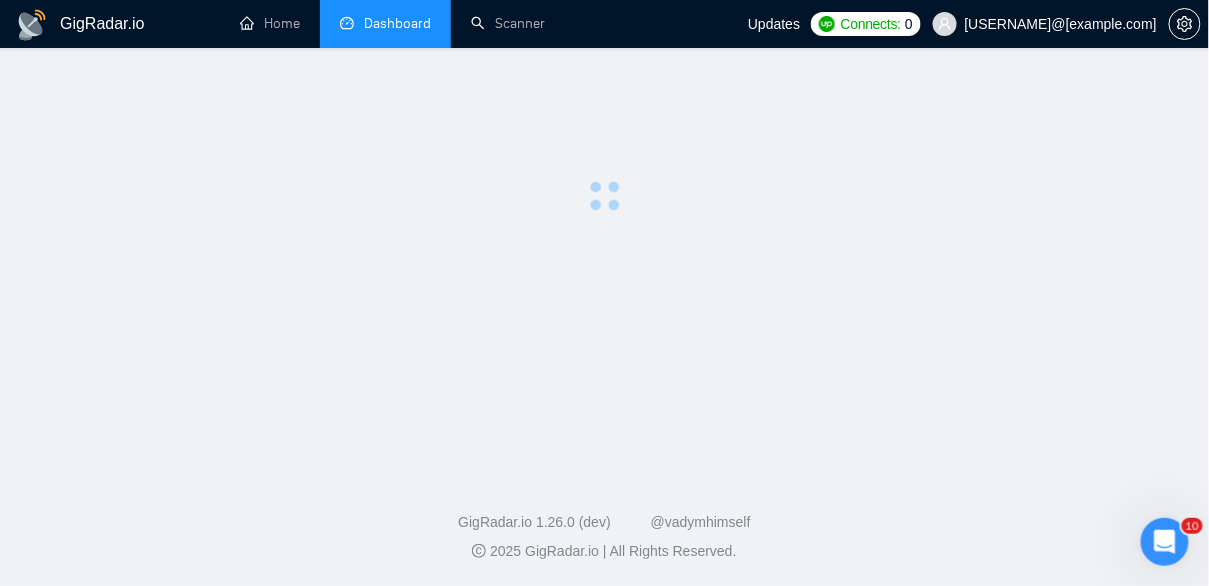 scroll, scrollTop: 0, scrollLeft: 0, axis: both 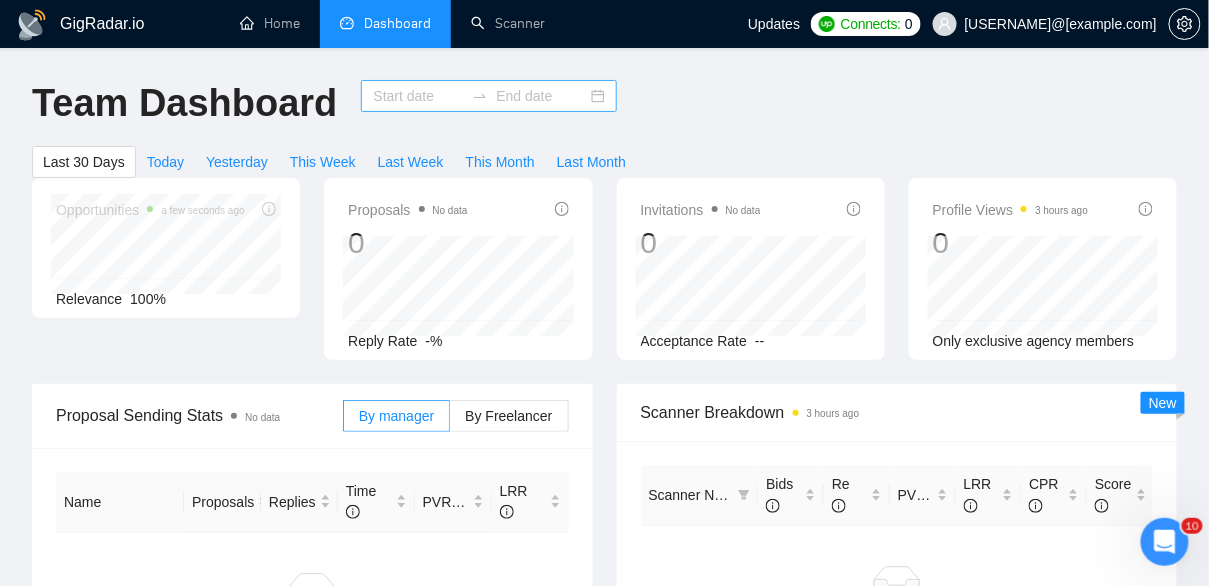 type on "2025-07-08" 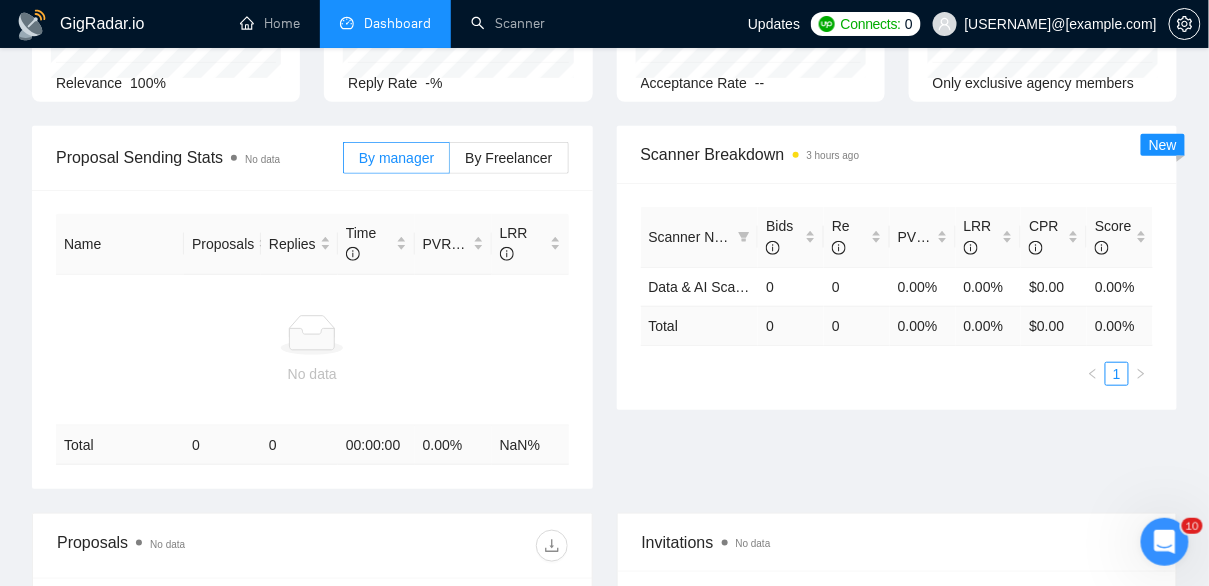 scroll, scrollTop: 0, scrollLeft: 0, axis: both 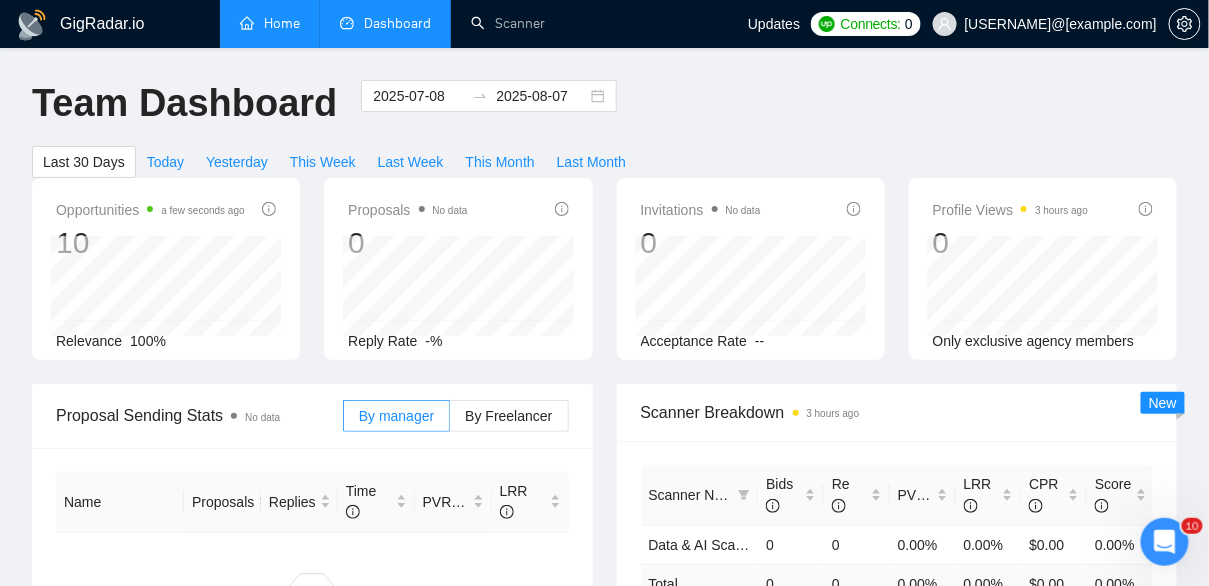 click on "Home" at bounding box center (270, 23) 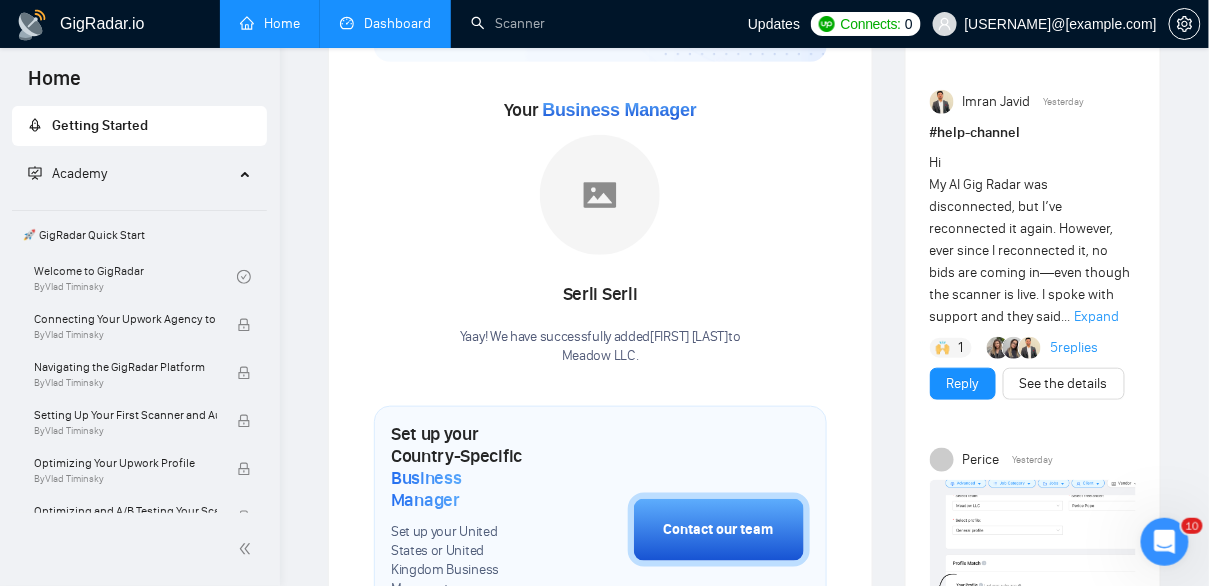 scroll, scrollTop: 322, scrollLeft: 0, axis: vertical 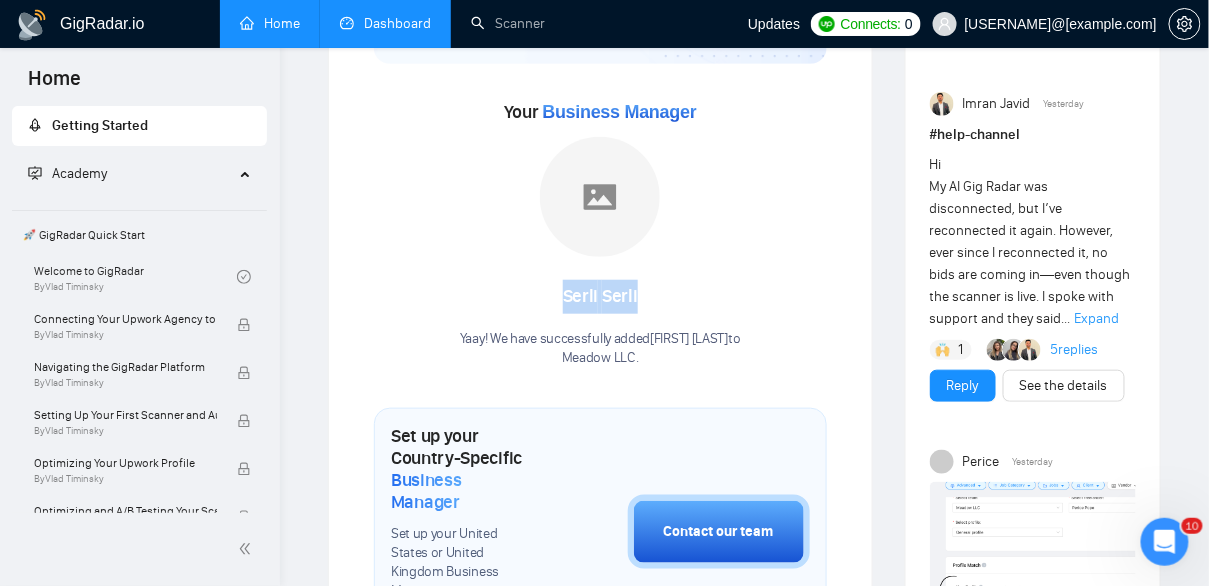 drag, startPoint x: 644, startPoint y: 292, endPoint x: 546, endPoint y: 292, distance: 98 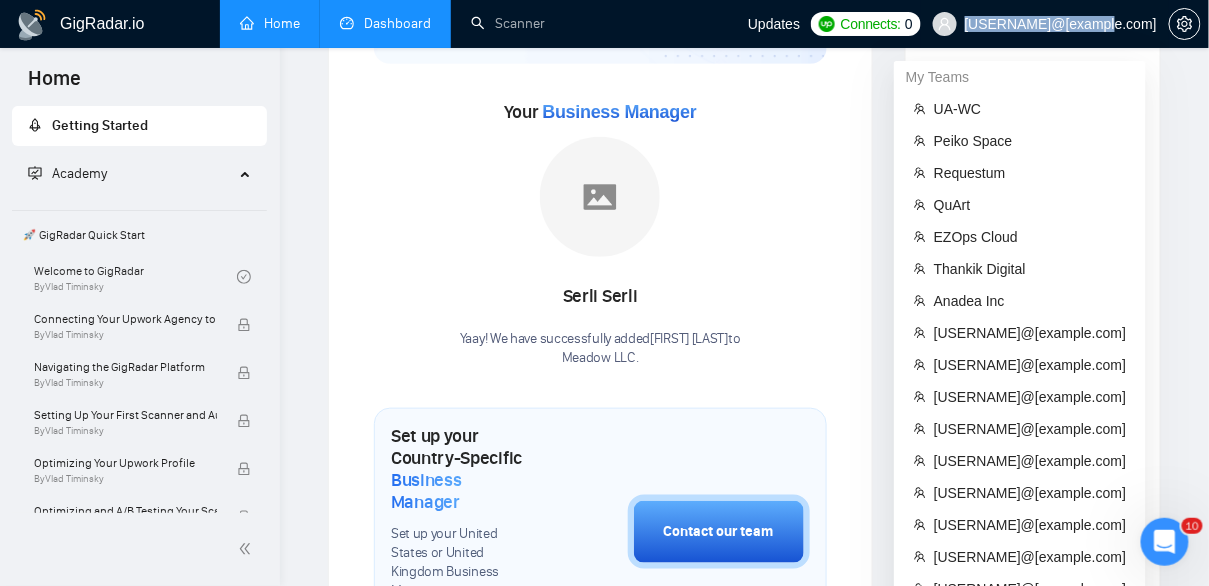 click on "[EMAIL]" at bounding box center [1045, 24] 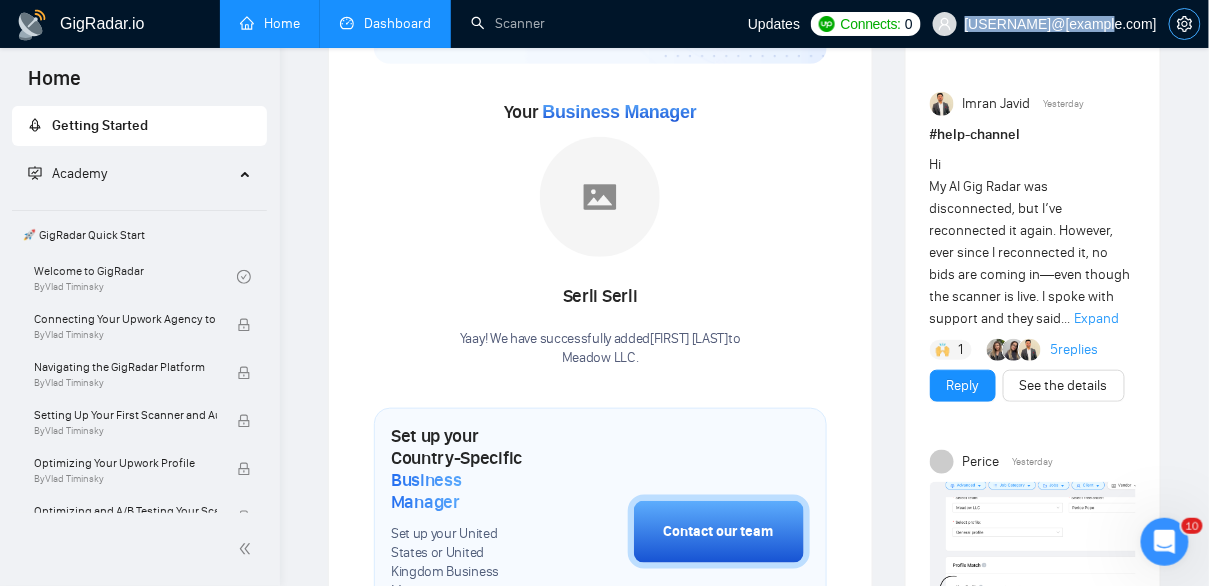 click 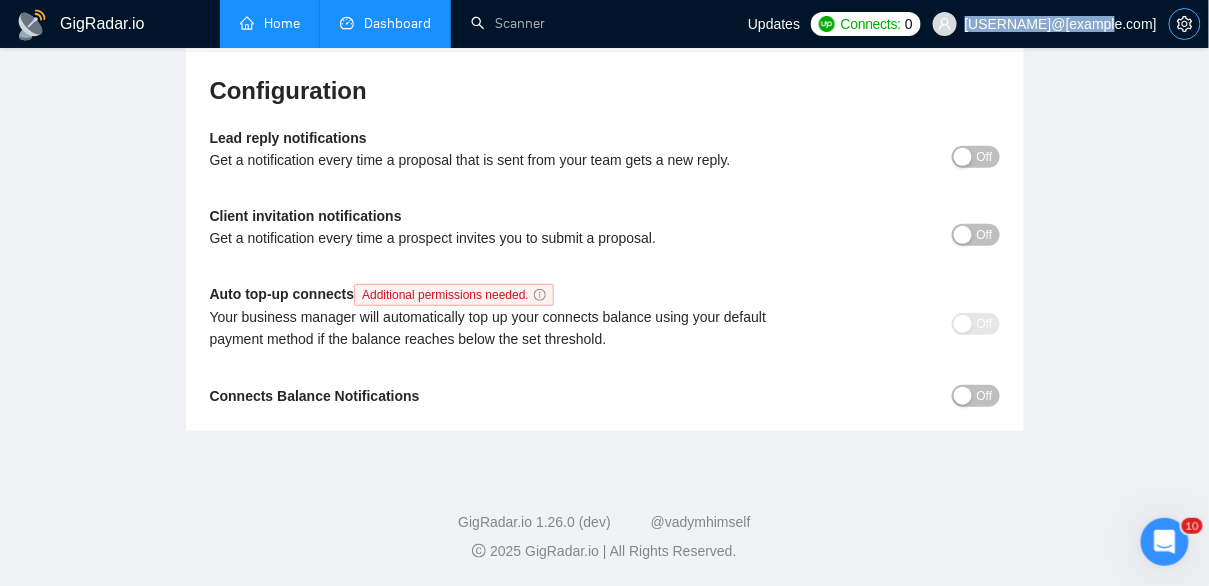 scroll, scrollTop: 217, scrollLeft: 0, axis: vertical 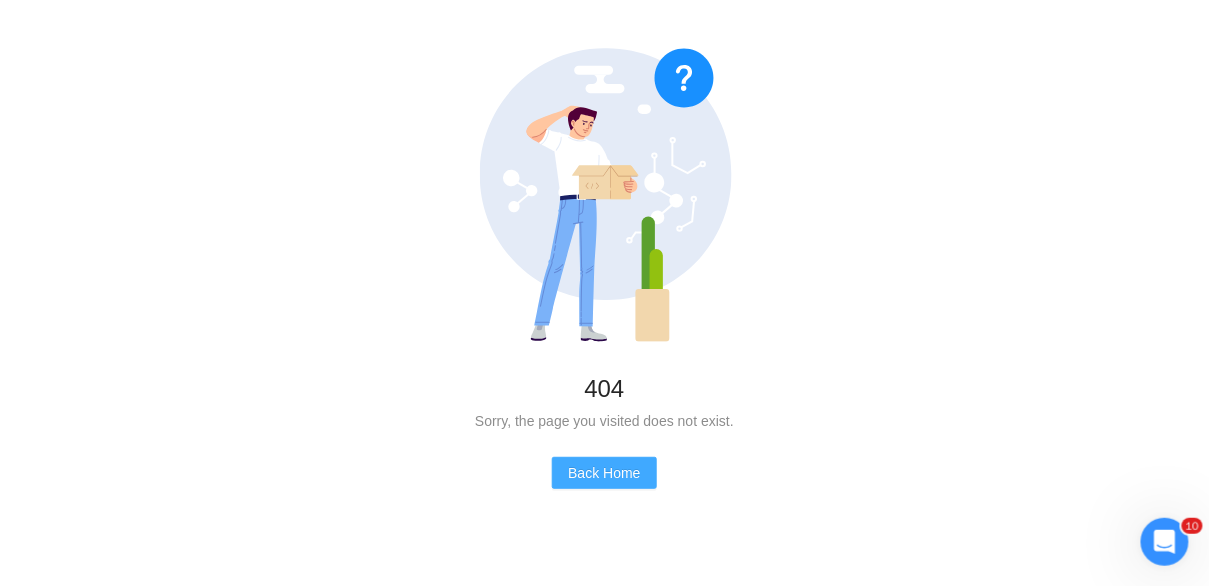 click on "Back Home" at bounding box center (604, 473) 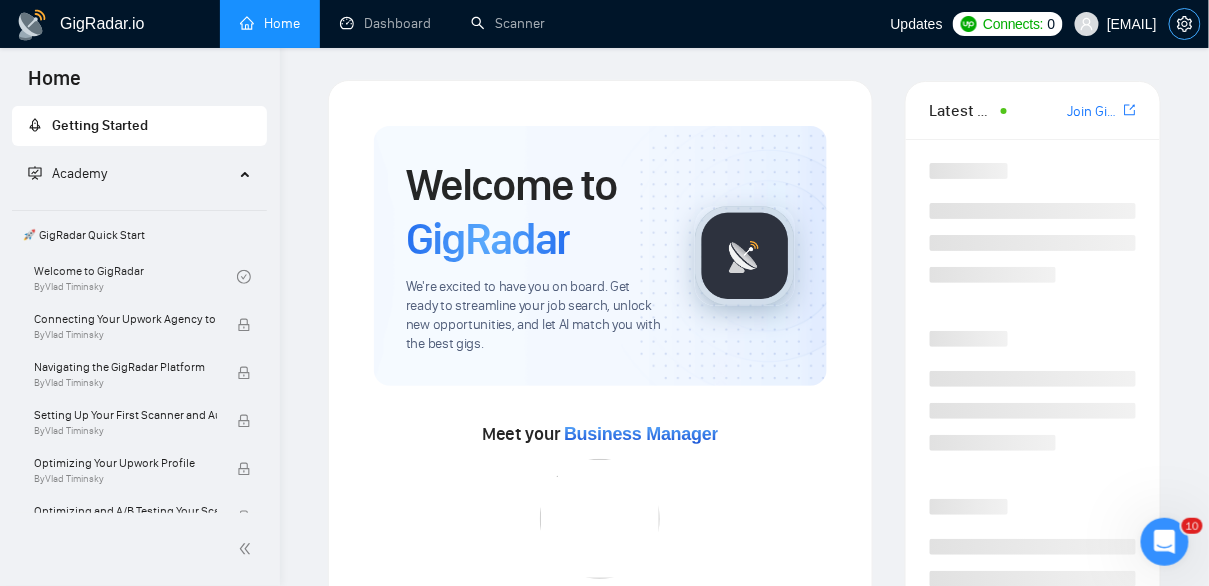 click 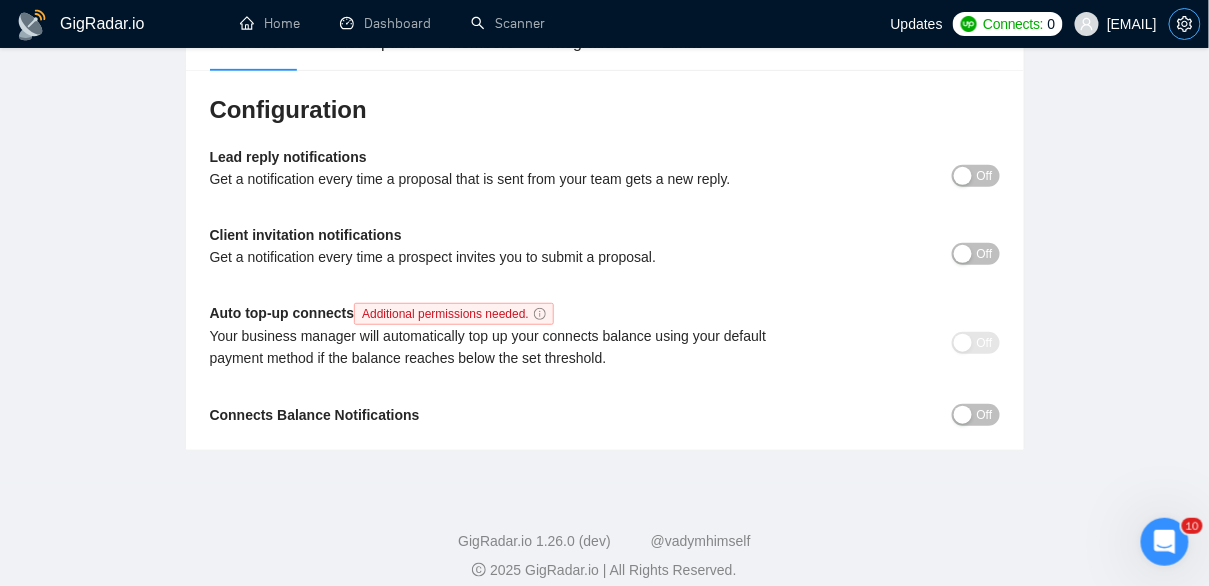 scroll, scrollTop: 197, scrollLeft: 0, axis: vertical 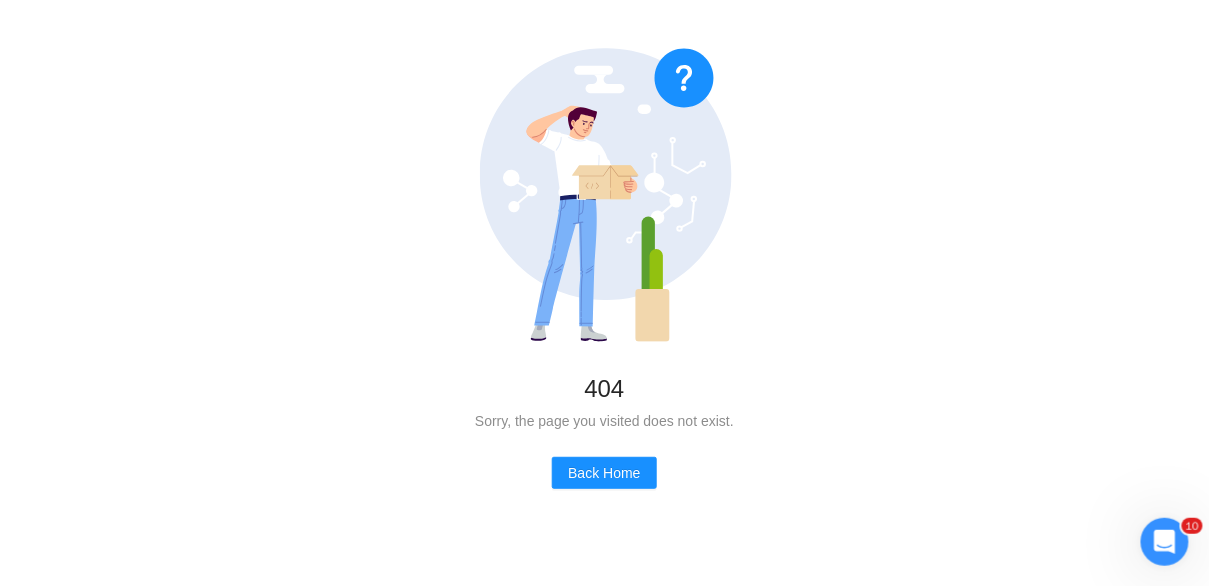 click on "404 Sorry, the page you visited does not exist. Back Home" at bounding box center [604, 268] 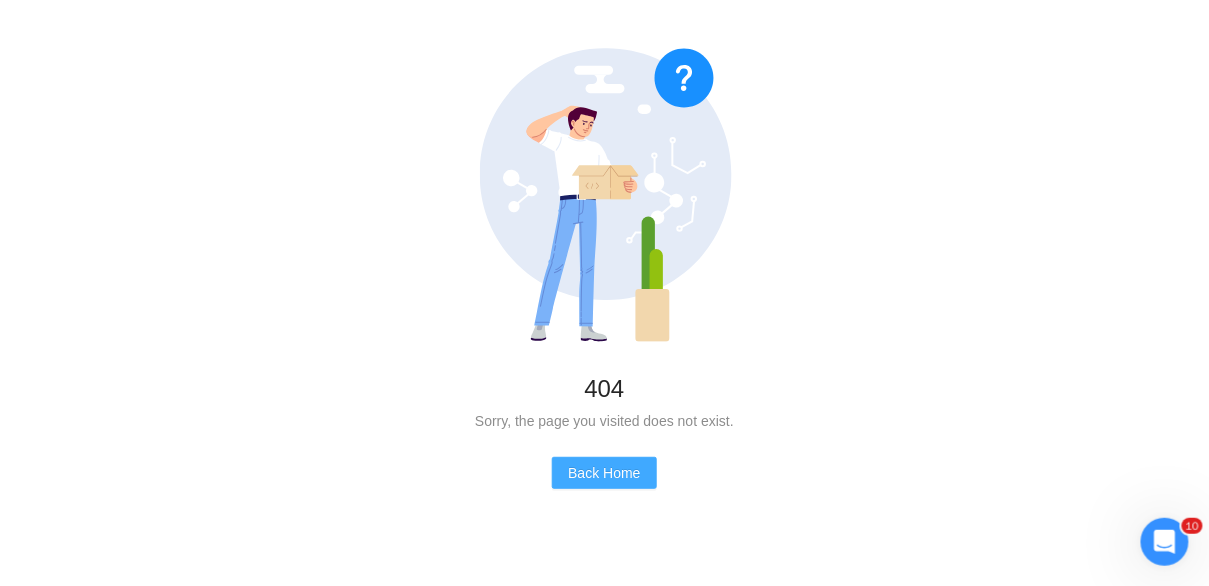 click on "Back Home" at bounding box center [604, 473] 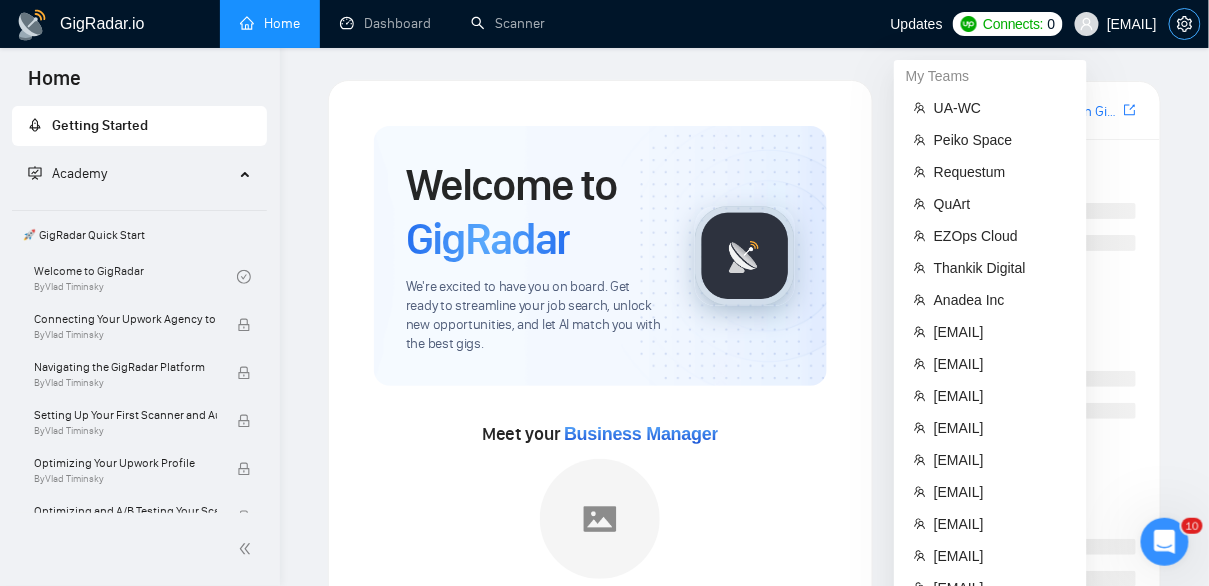 click 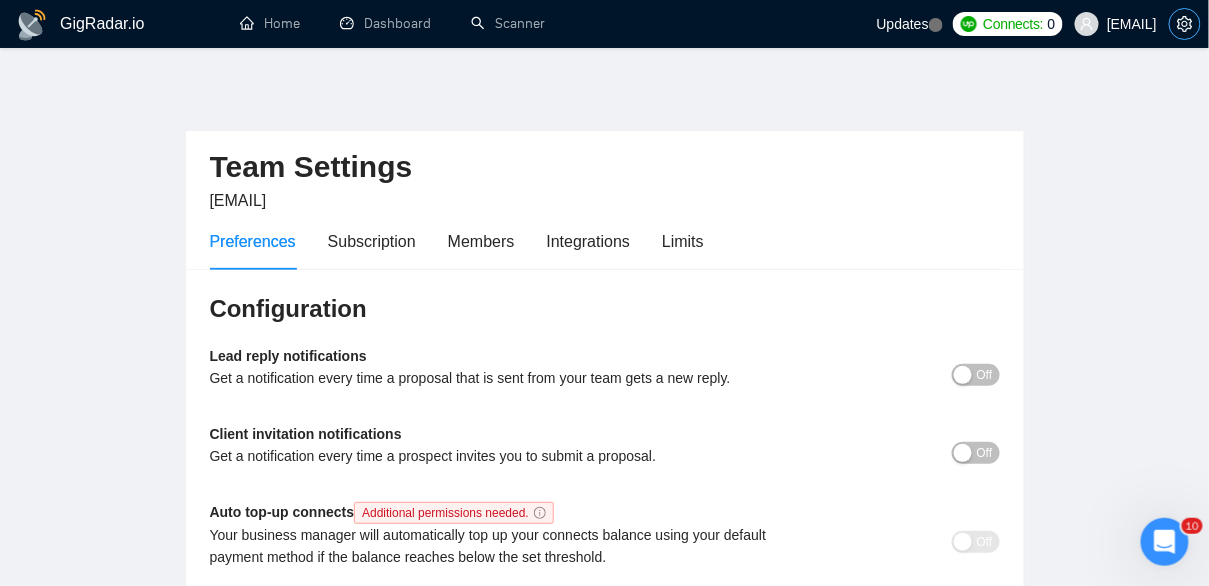 scroll, scrollTop: 217, scrollLeft: 0, axis: vertical 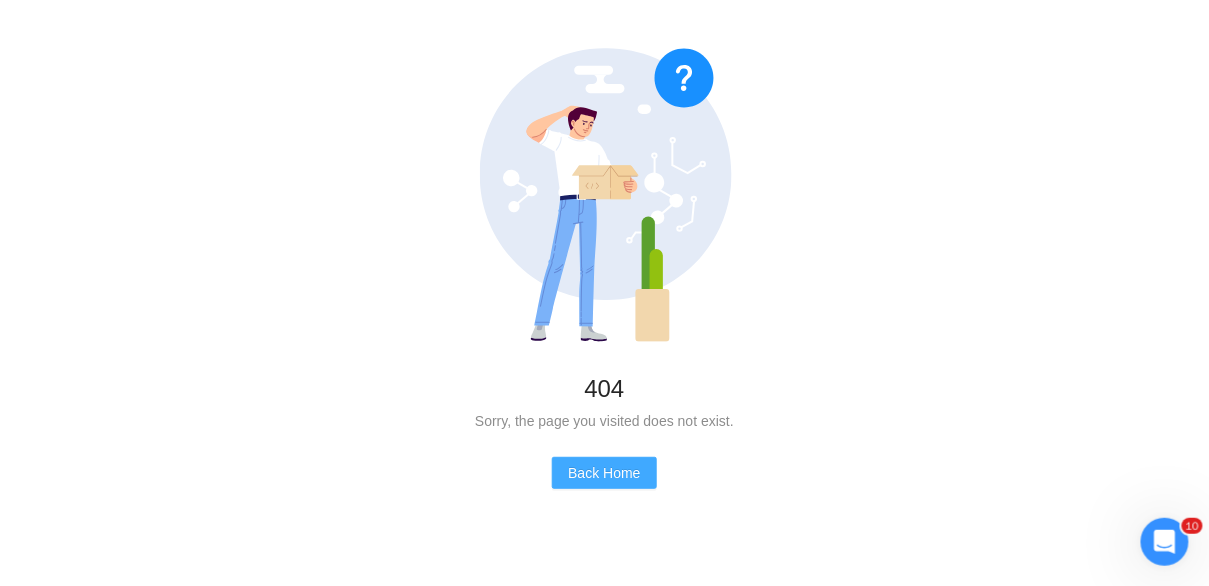 click on "Back Home" at bounding box center [604, 473] 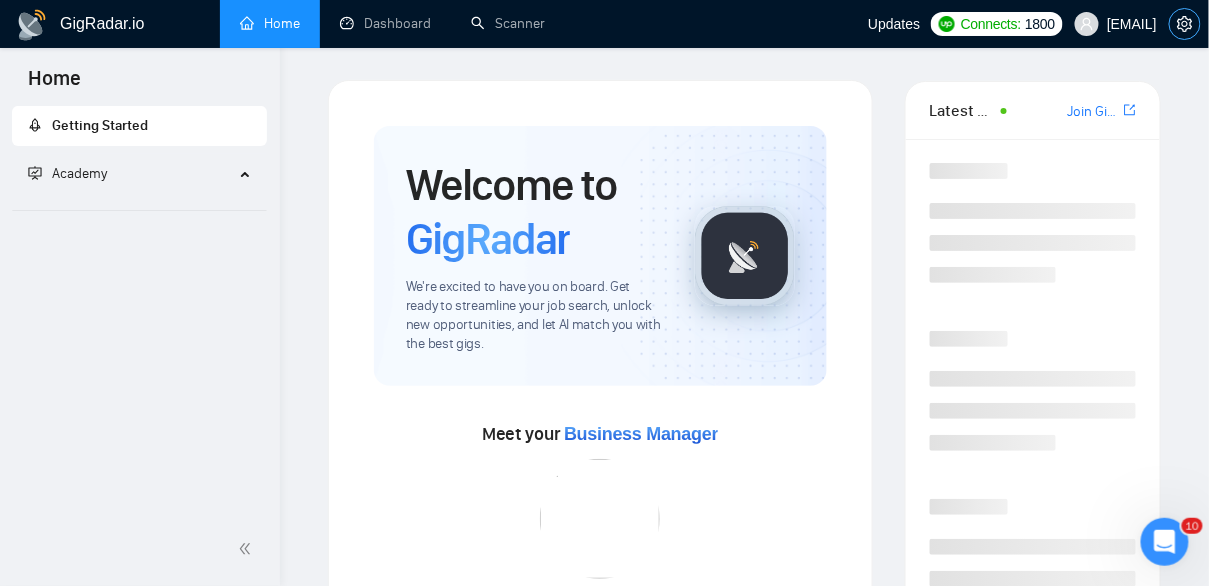click 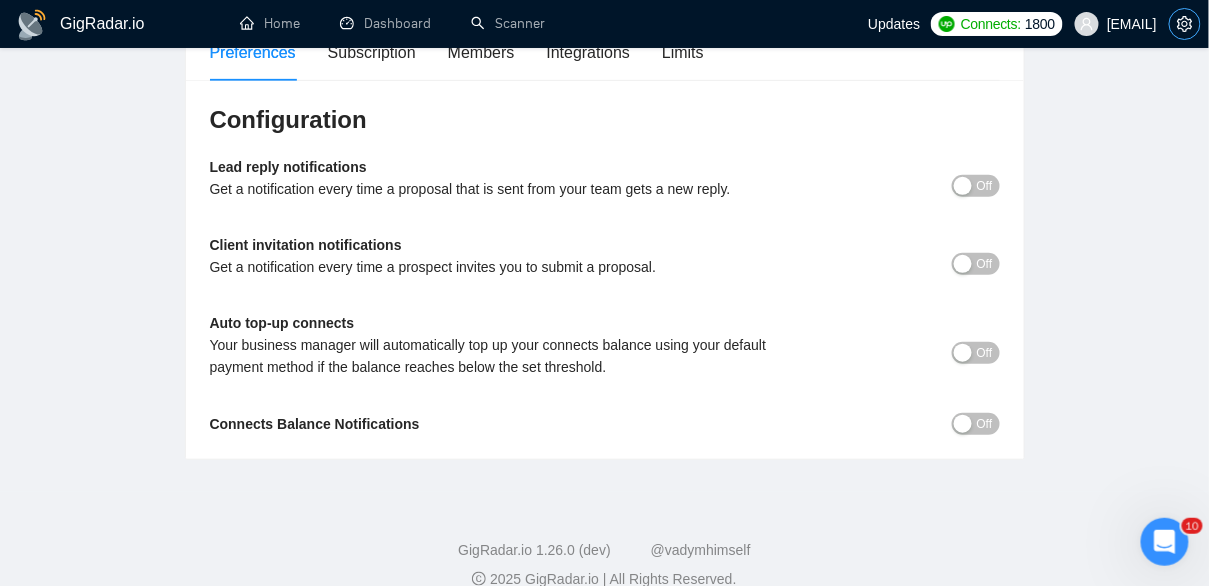scroll, scrollTop: 190, scrollLeft: 0, axis: vertical 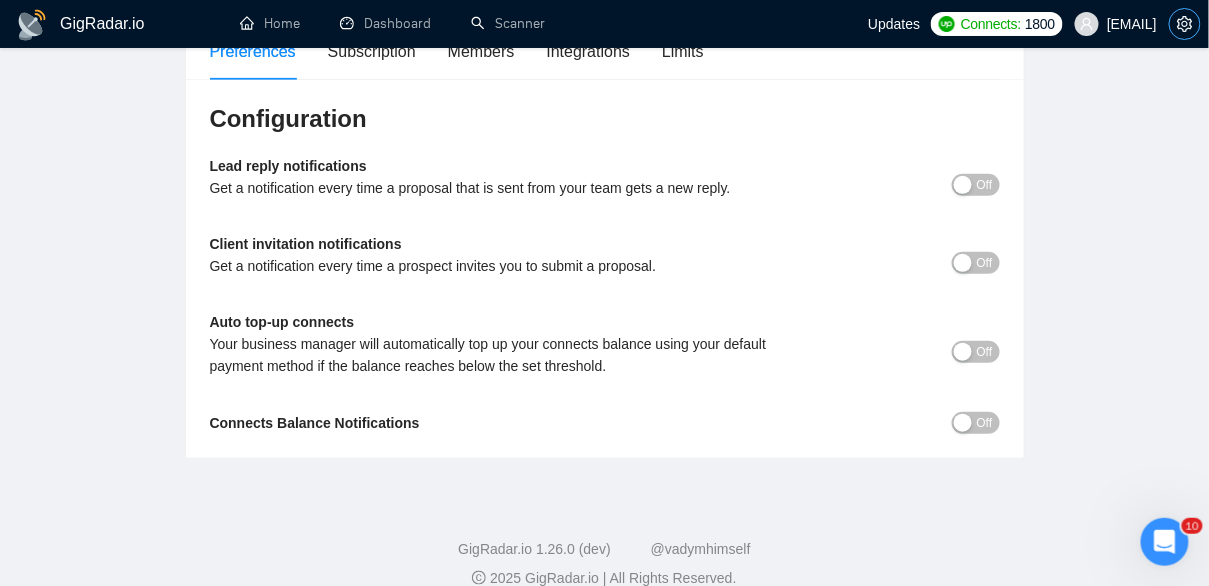 type 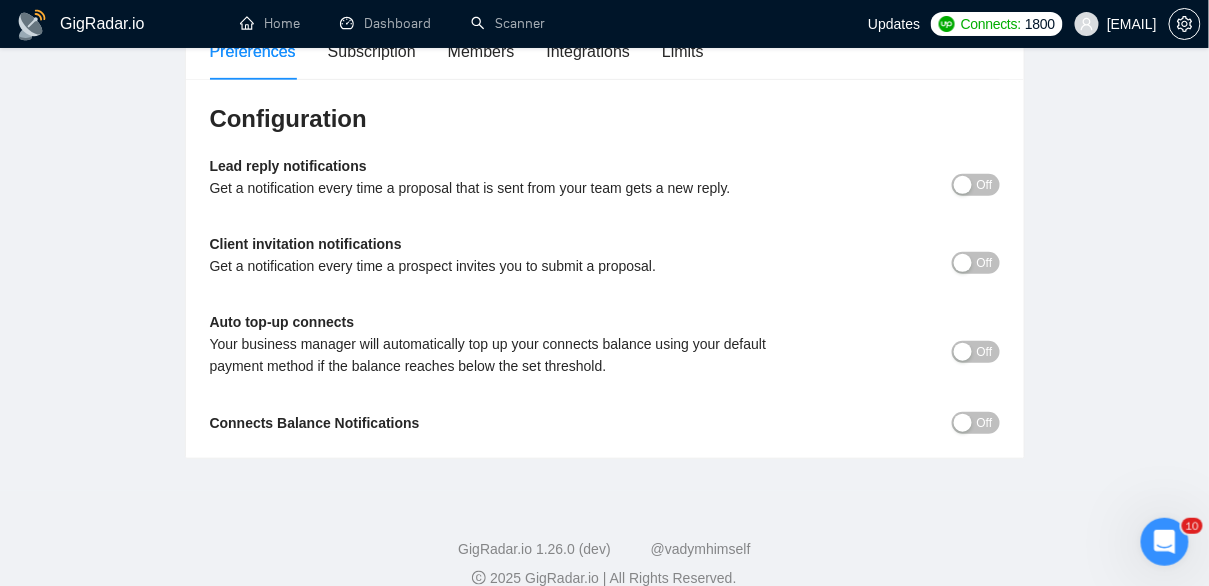 click at bounding box center (963, 423) 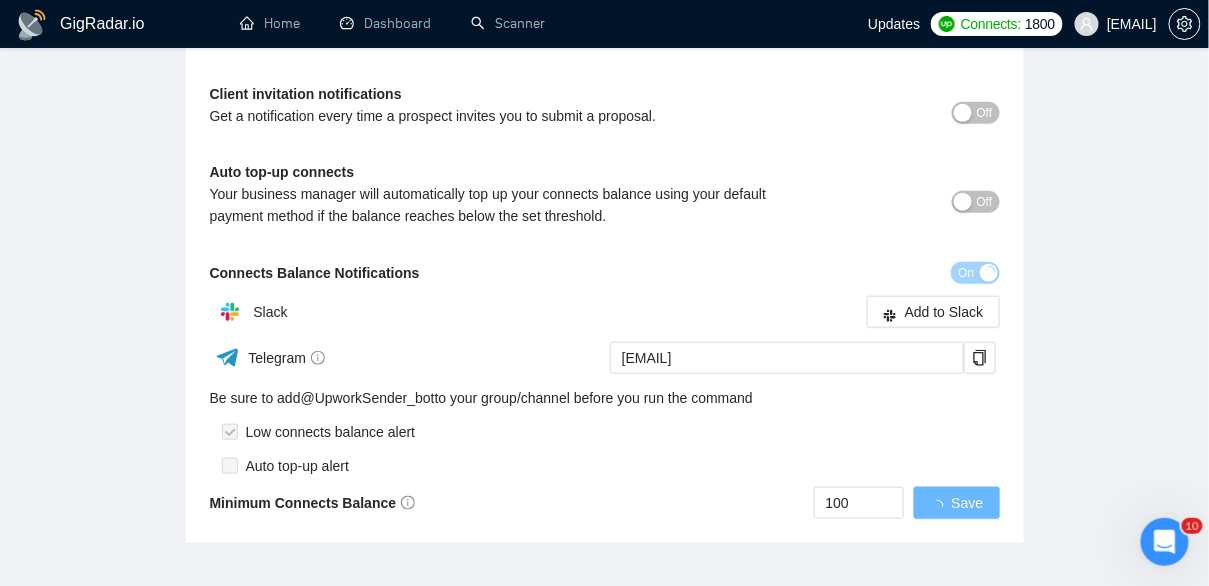 scroll, scrollTop: 346, scrollLeft: 0, axis: vertical 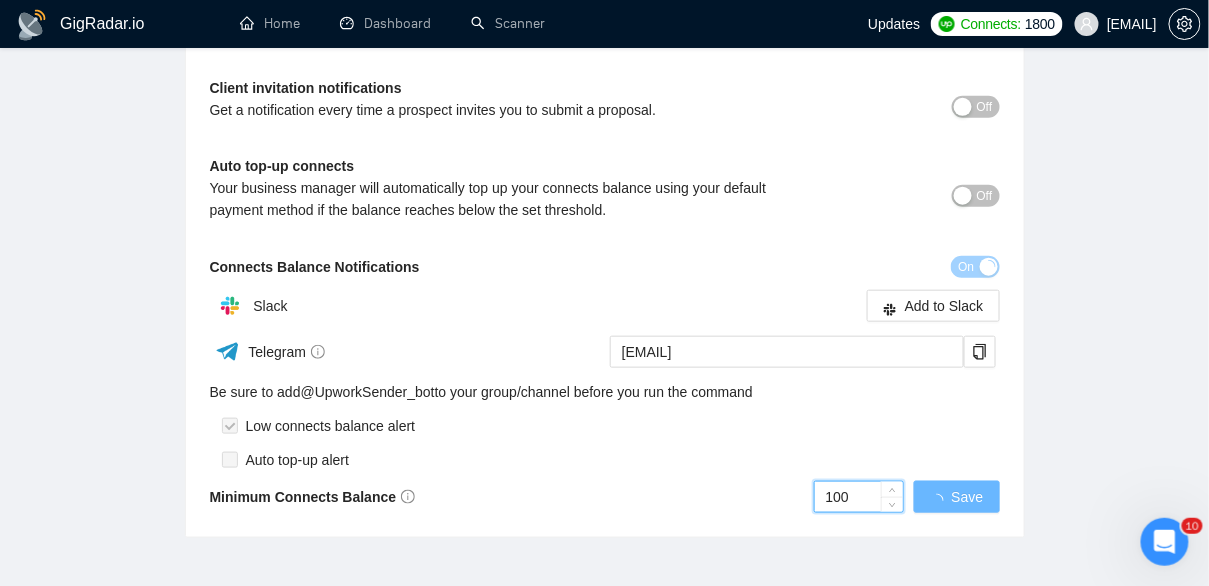 drag, startPoint x: 873, startPoint y: 500, endPoint x: 783, endPoint y: 497, distance: 90.04999 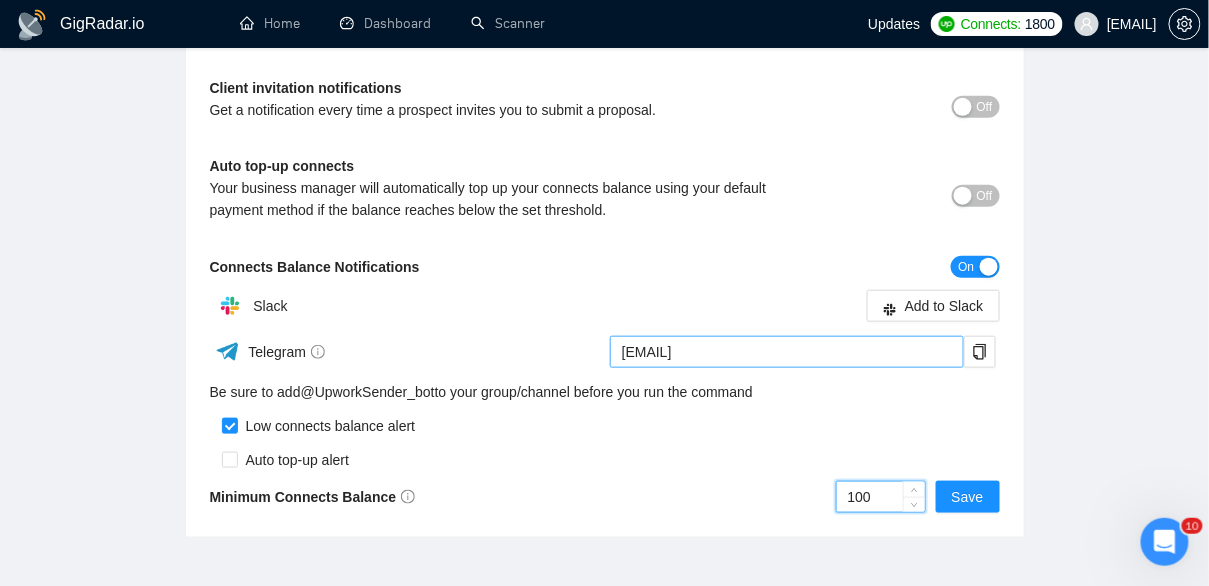 scroll, scrollTop: 0, scrollLeft: 0, axis: both 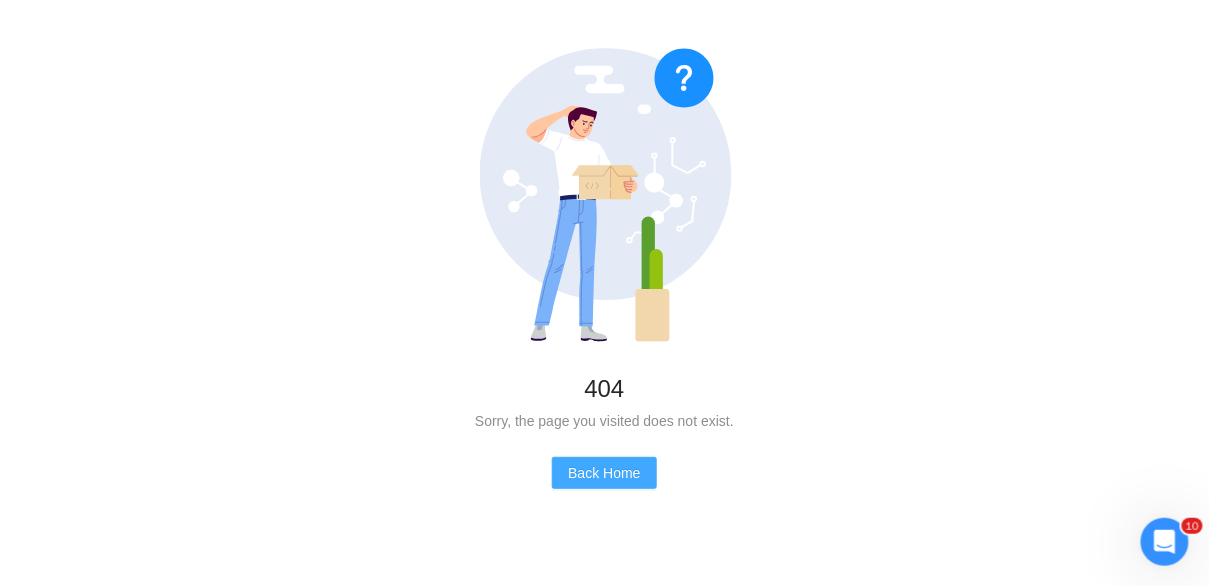 click on "Back Home" at bounding box center [604, 473] 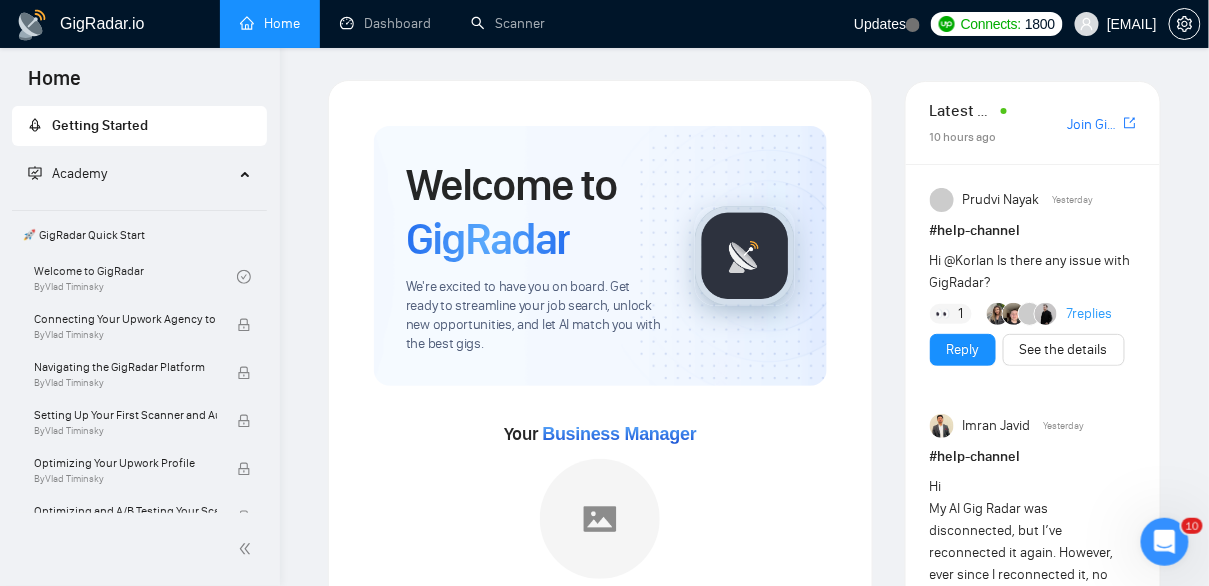 click on "GigRadar.io Home Dashboard Scanner Updates
Connects: [NUMBER] [EMAIL] Welcome to  GigRadar We're excited to have you on board. Get ready to streamline your job search, unlock new opportunities, and let AI match you with the best gigs. Your   Business Manager   Yaay! We have successfully added  [NULL] [NULL]  to   [COMPANY] . Set up your Country-Specific  Business Manager Set up your [COUNTRY] or [COUNTRY] Business Manager to access country-specific opportunities. Contact our team GigRadar Automation Set Up a   Scanner Enable the scanner for AI matching and real-time job alerts. Enable   Opportunity Alerts Keep updated on top matches and new jobs. Enable   Automatic Proposal Send Never miss any opportunities. GigRadar Community Join GigRadar   Community Connect with the GigRadar Slack Community for updates, job opportunities, partnerships, and support. Make your   First Post Make your first post on GigRadar community. Level Up Your Skill" at bounding box center [744, 1444] 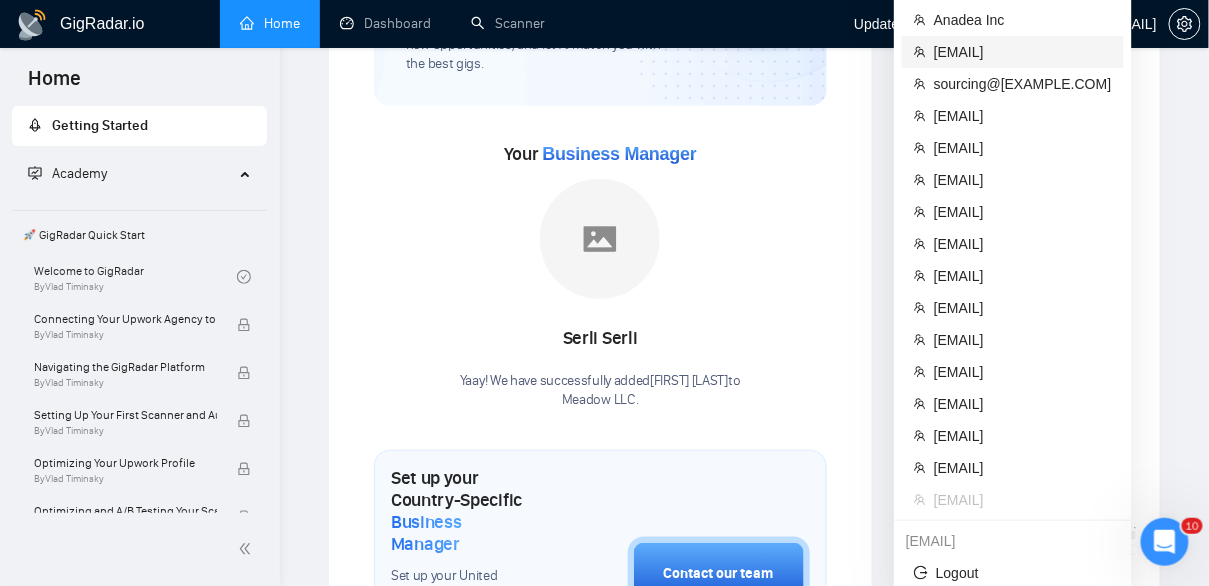 scroll, scrollTop: 276, scrollLeft: 0, axis: vertical 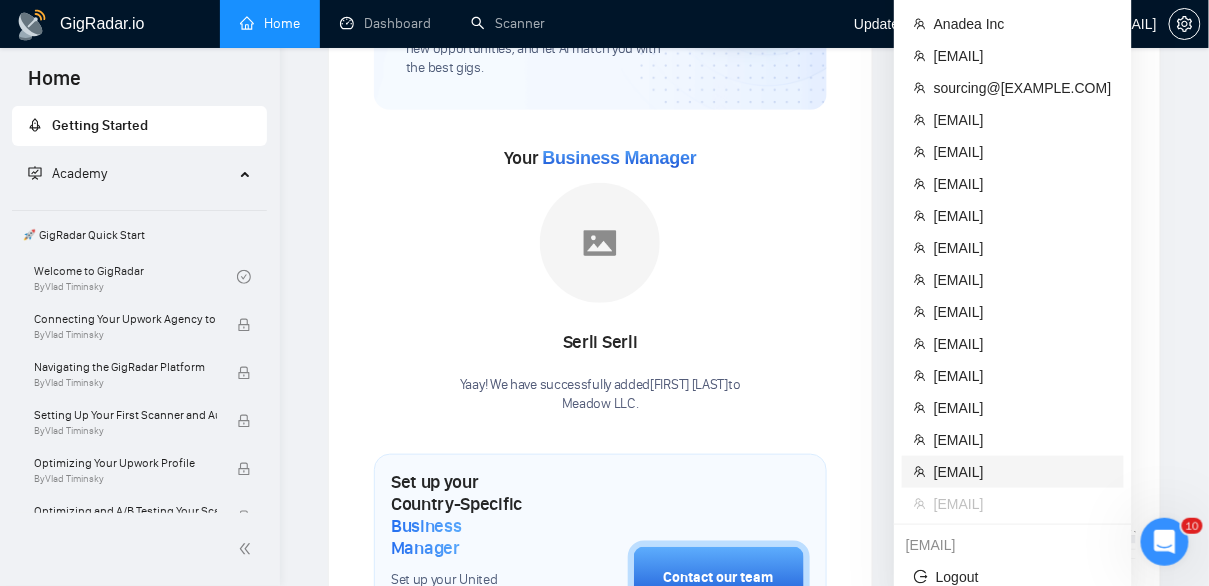 click on "[EMAIL]" at bounding box center [1023, 472] 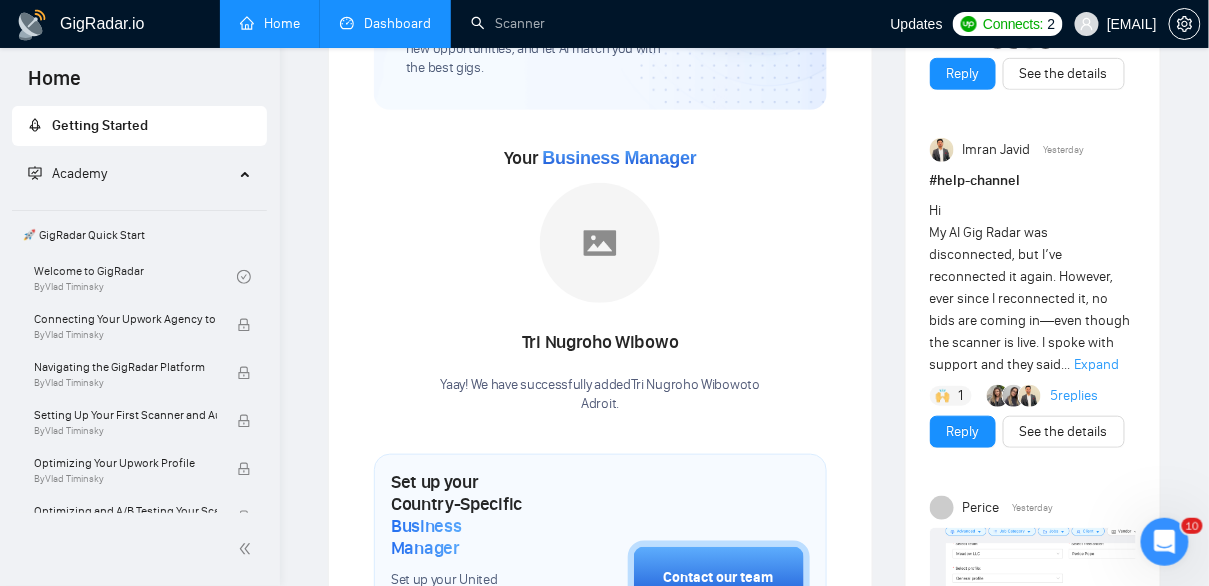 click on "Dashboard" at bounding box center [385, 23] 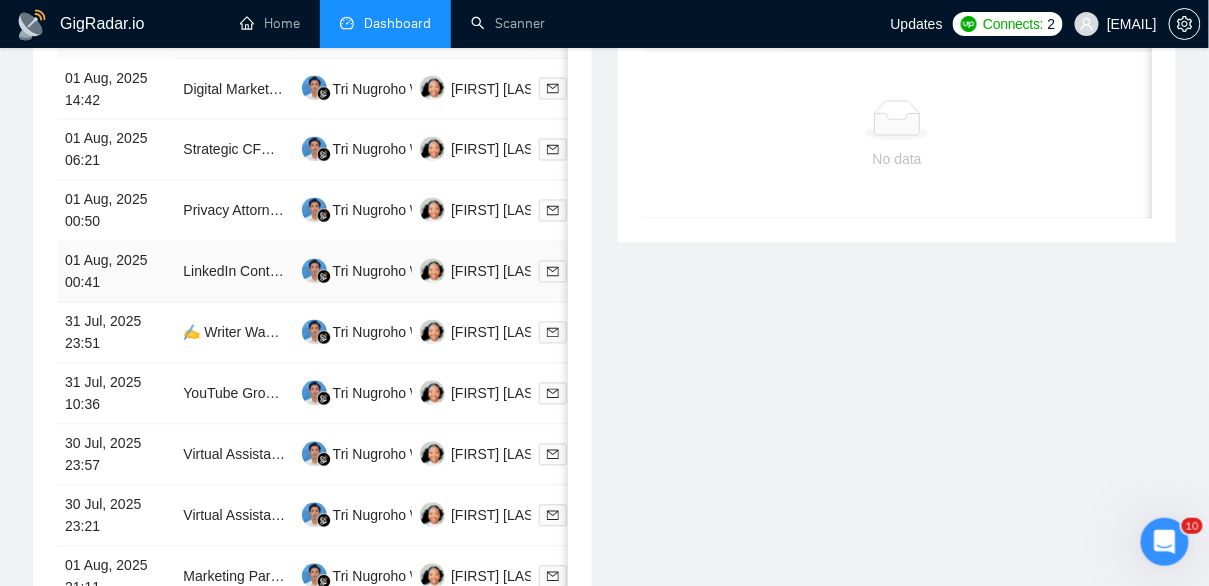 scroll, scrollTop: 0, scrollLeft: 0, axis: both 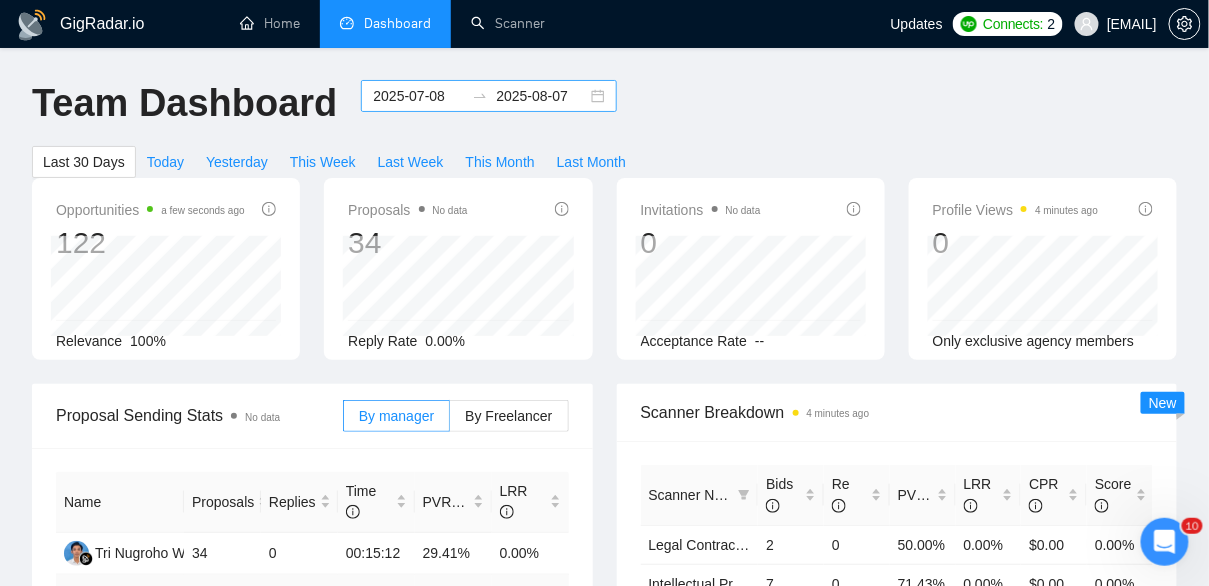 click on "2025-07-08 2025-08-07" at bounding box center [489, 96] 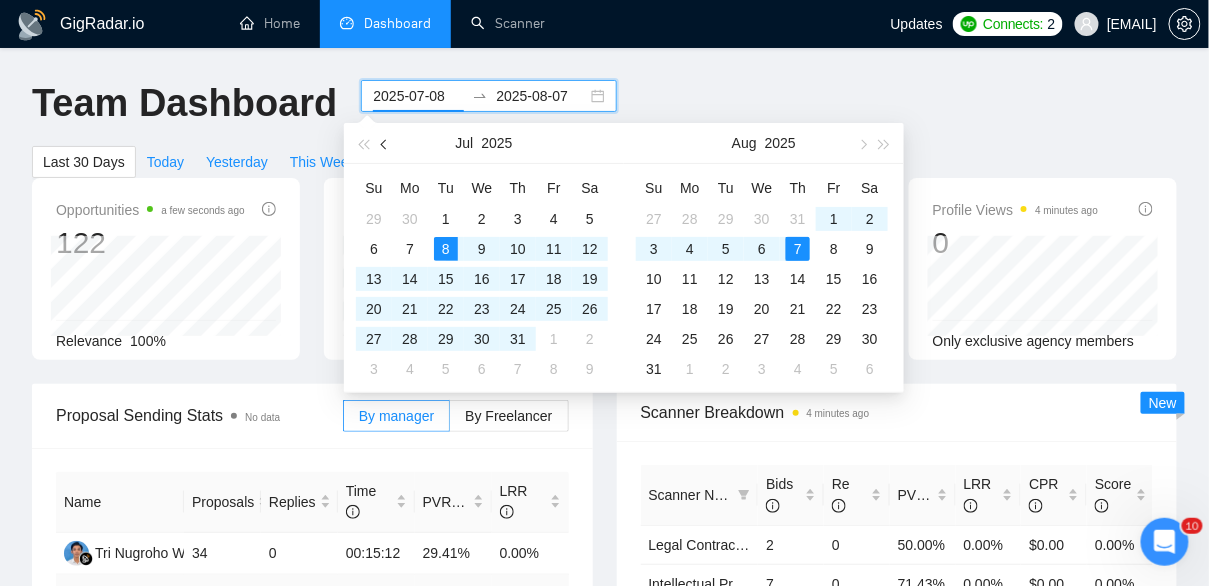 click at bounding box center [385, 143] 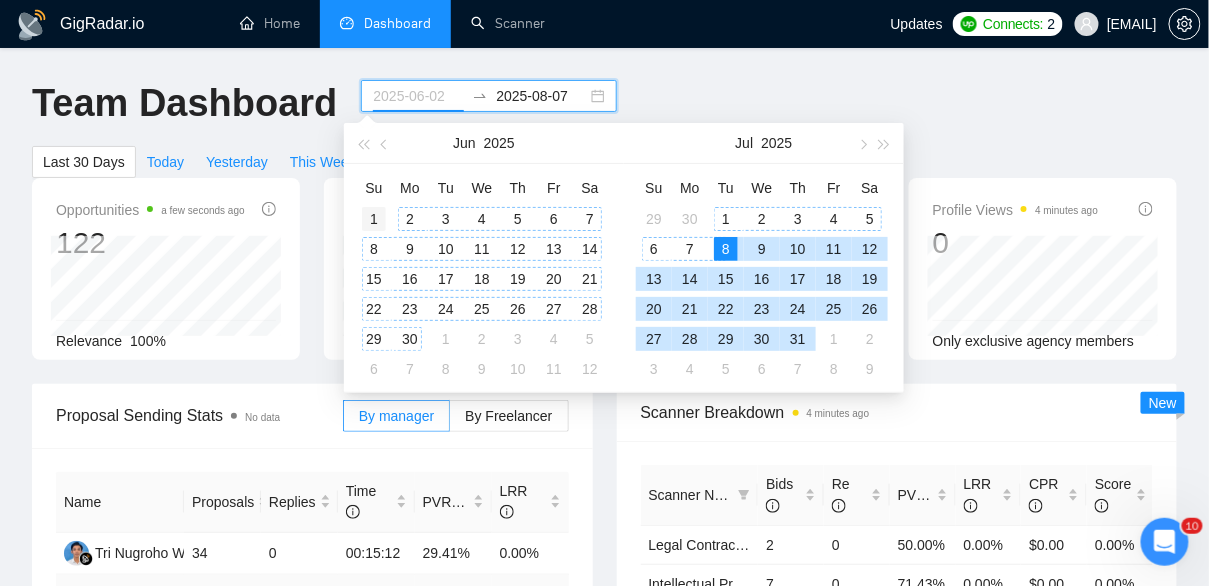 type on "2025-06-01" 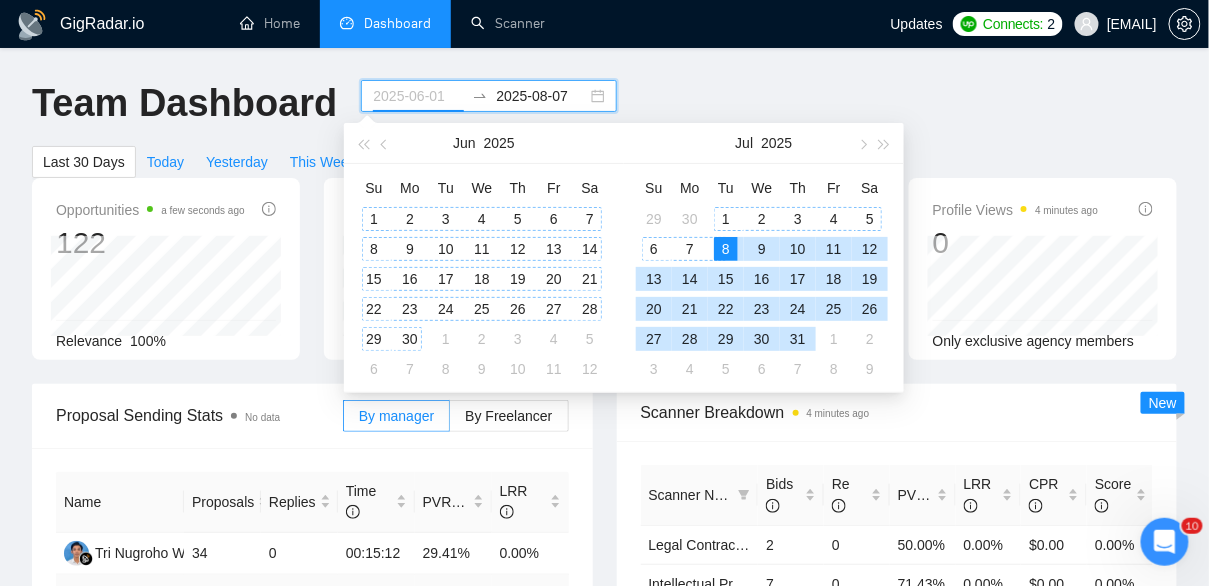 click on "1" at bounding box center [374, 219] 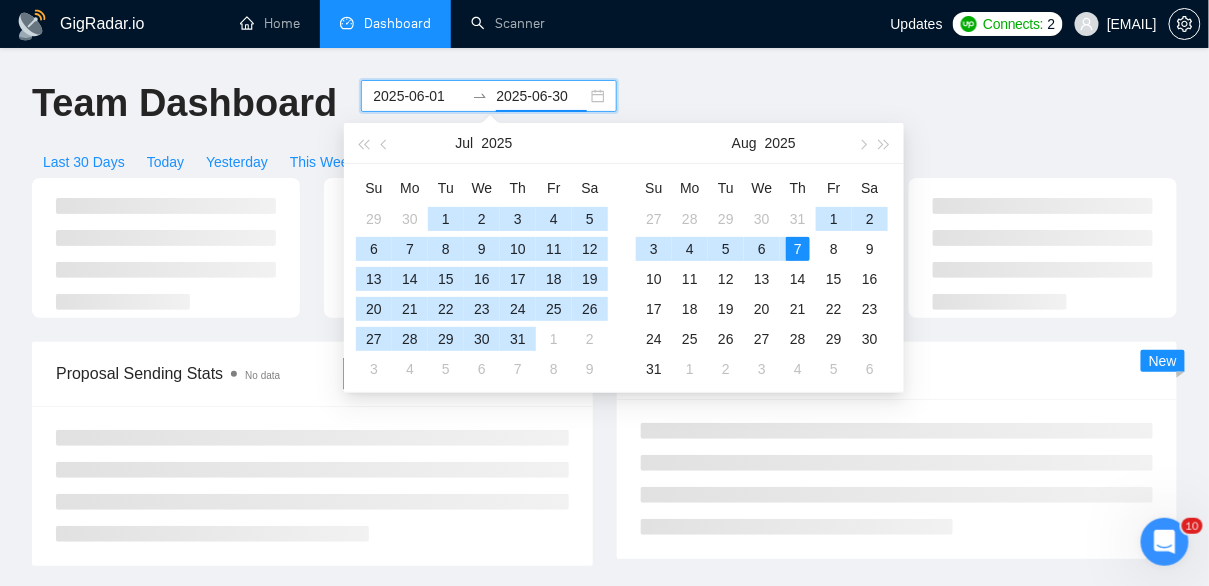 type on "2025-08-07" 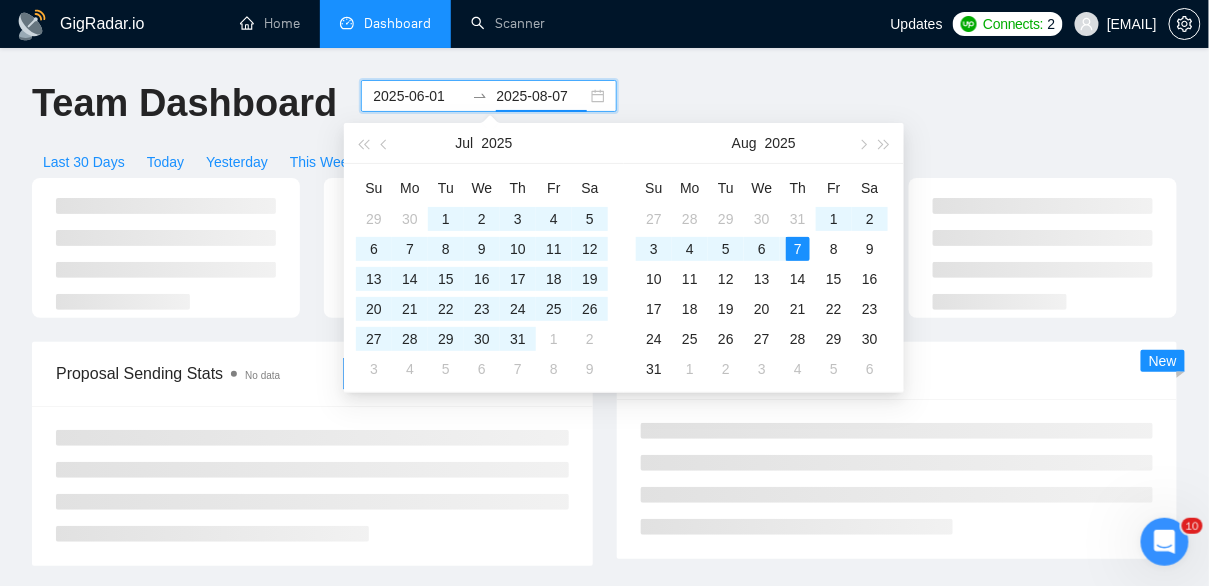 click on "Team Dashboard [DATE] [DATE] Last 30 Days Today Yesterday This Week Last Week This Month Last Month" at bounding box center [604, 129] 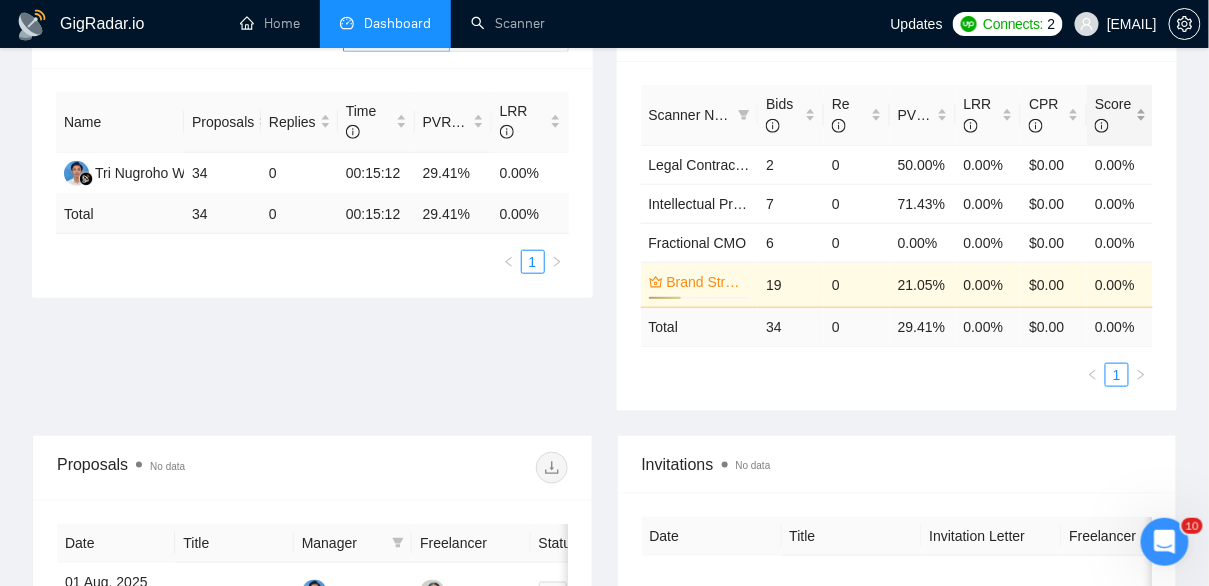 scroll, scrollTop: 864, scrollLeft: 0, axis: vertical 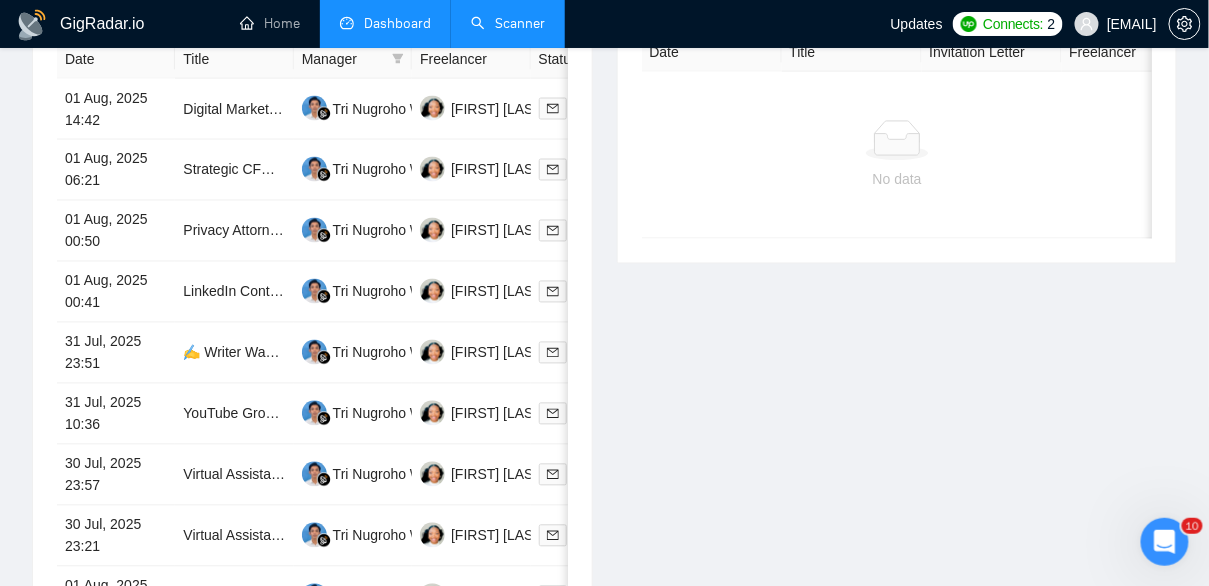 click on "Scanner" at bounding box center (508, 23) 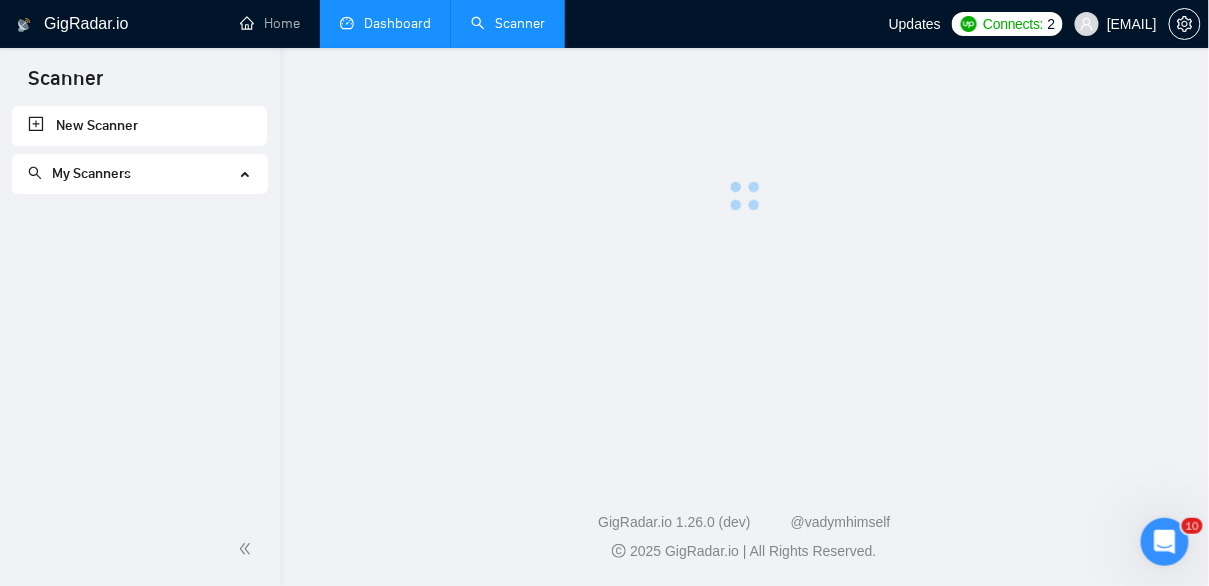 scroll, scrollTop: 0, scrollLeft: 0, axis: both 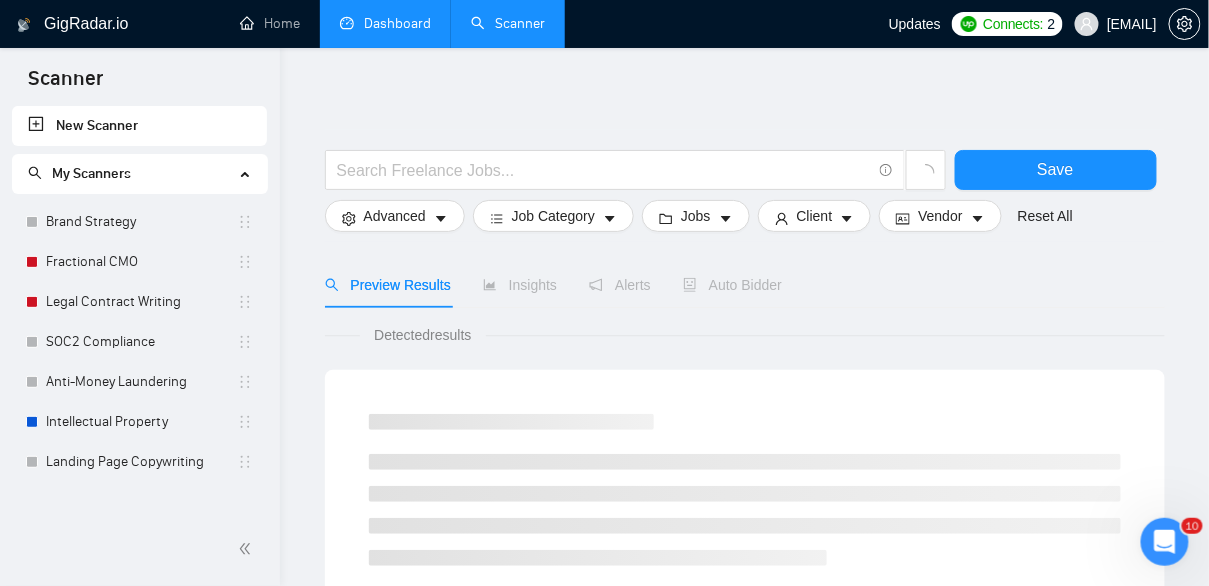 click on "Dashboard" at bounding box center (385, 23) 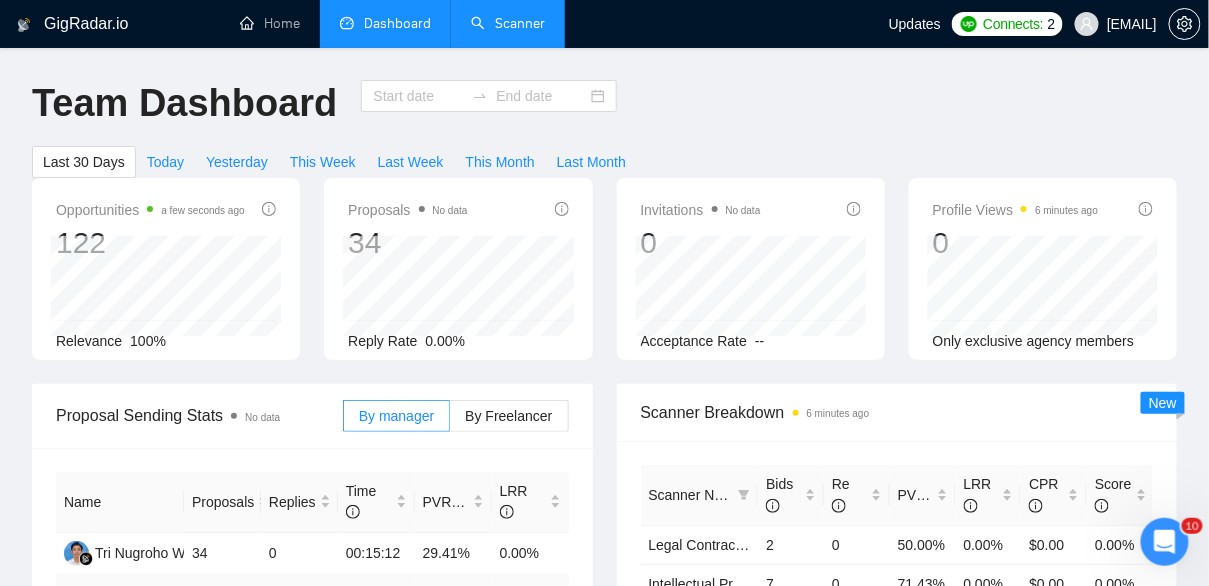 type on "2025-07-08" 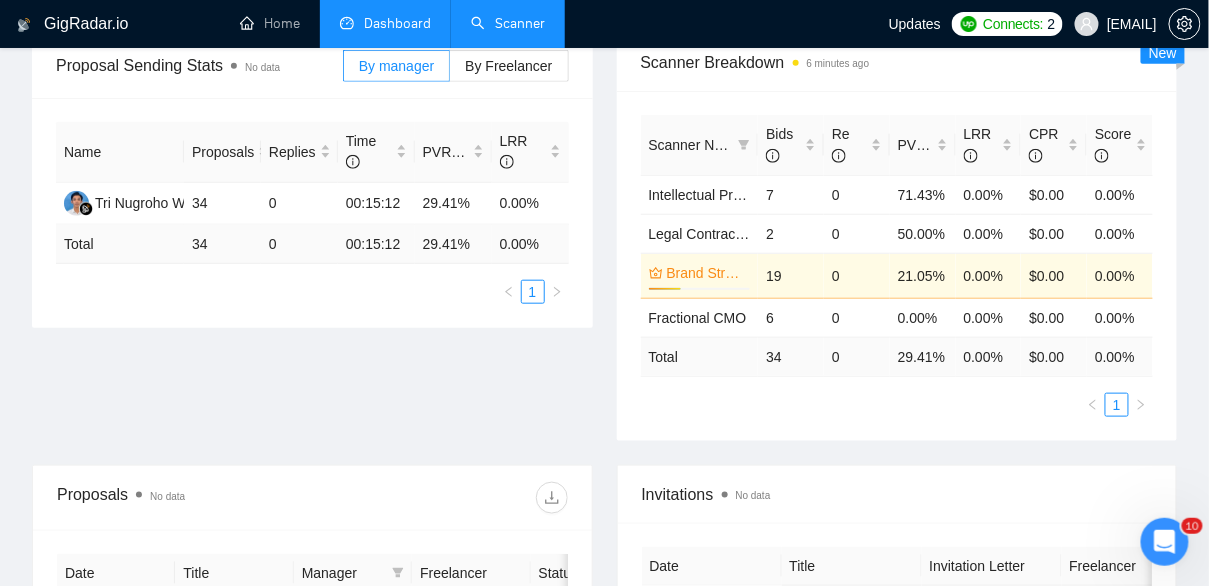 scroll, scrollTop: 369, scrollLeft: 0, axis: vertical 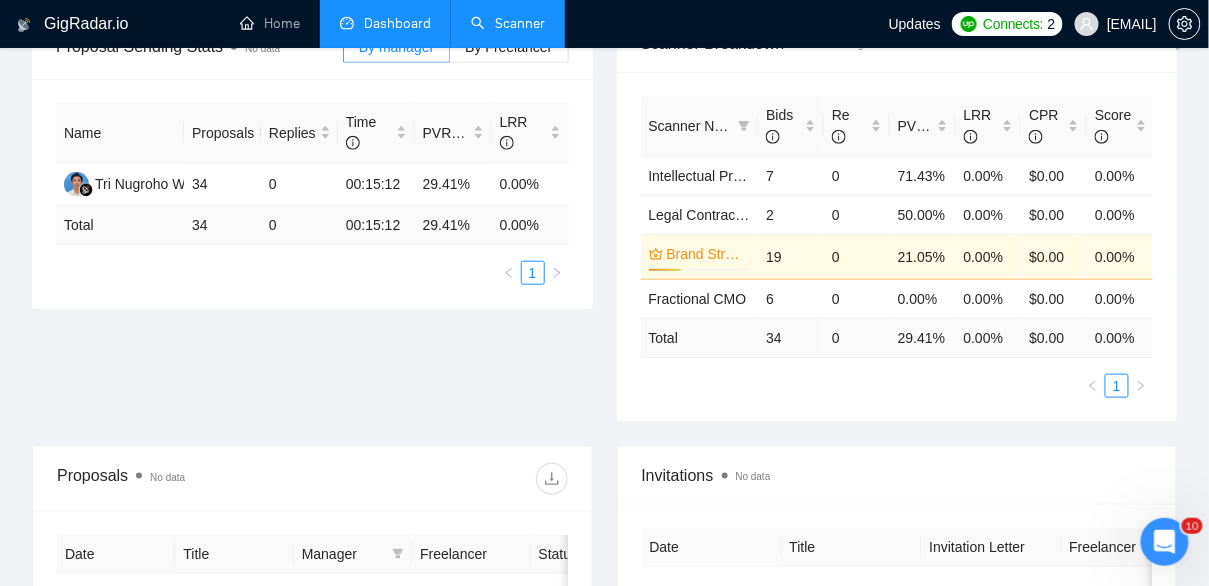 click on "Scanner" at bounding box center (508, 23) 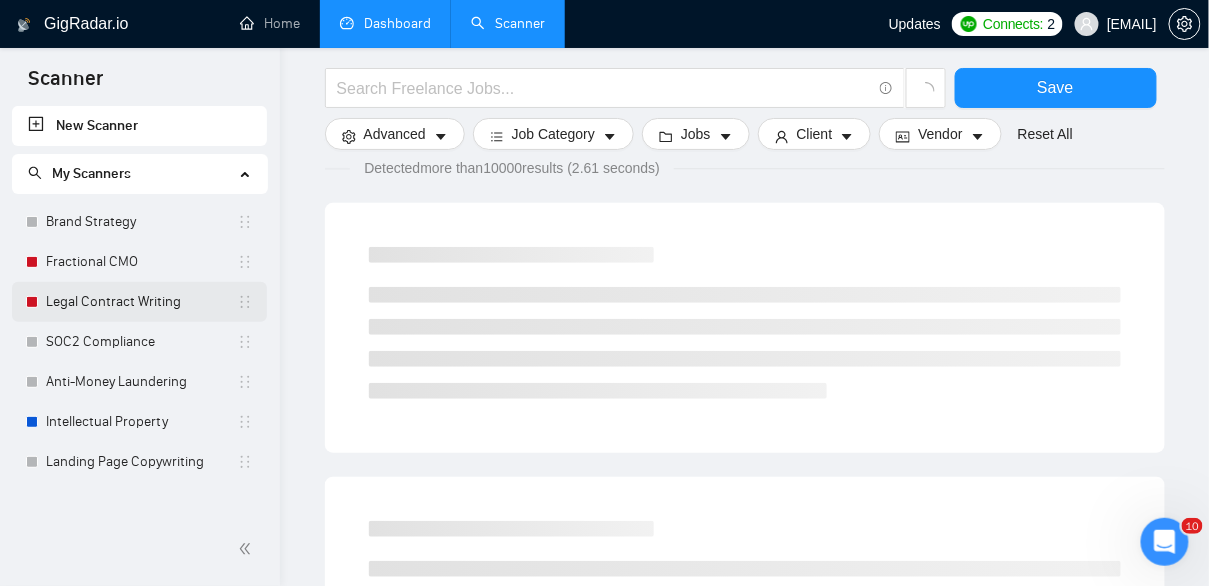 scroll, scrollTop: 186, scrollLeft: 0, axis: vertical 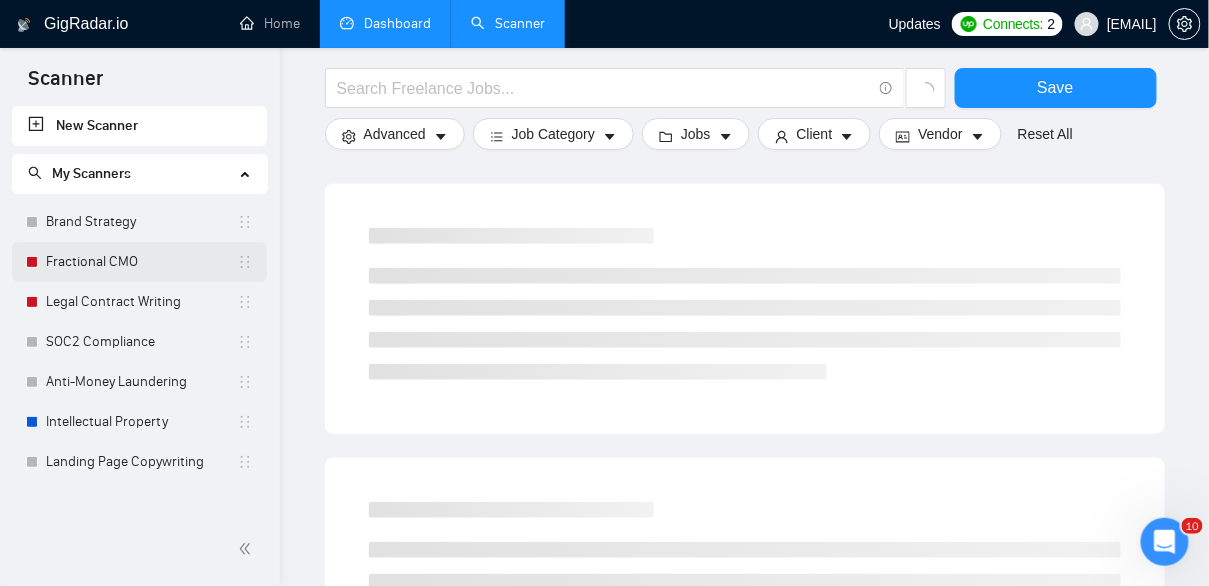 click on "Fractional CMO" at bounding box center [141, 262] 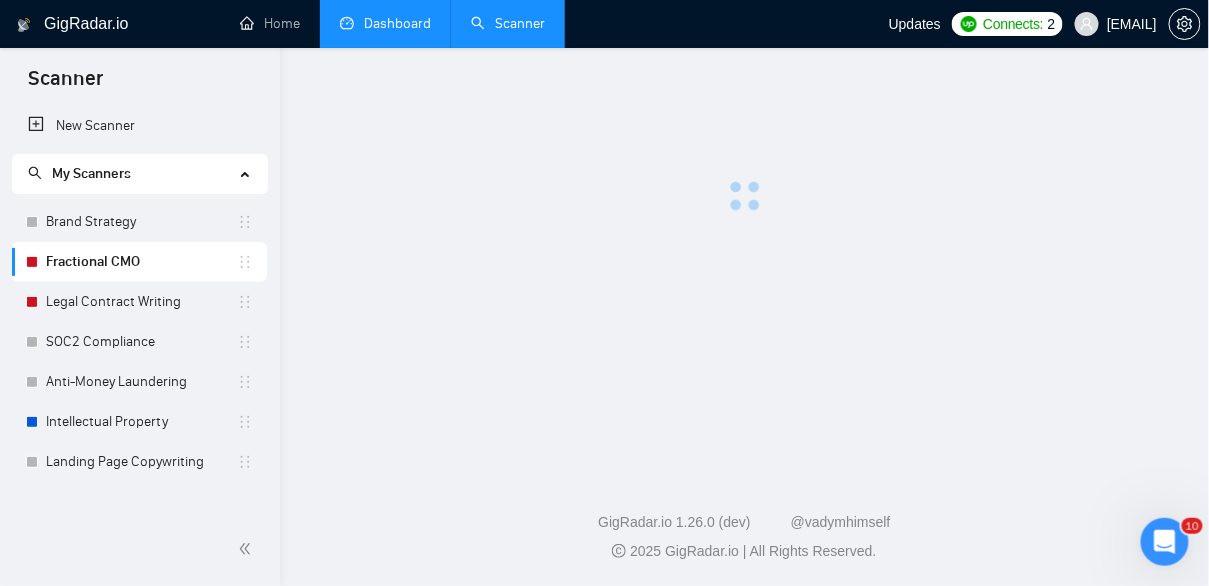 scroll, scrollTop: 0, scrollLeft: 0, axis: both 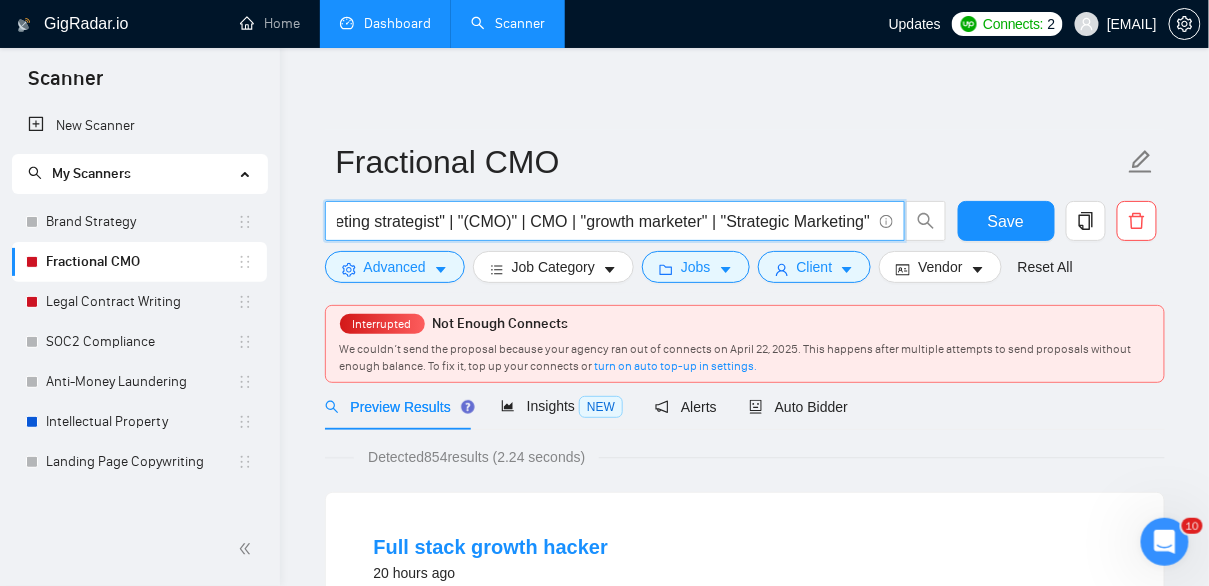 drag, startPoint x: 705, startPoint y: 226, endPoint x: 882, endPoint y: 239, distance: 177.47676 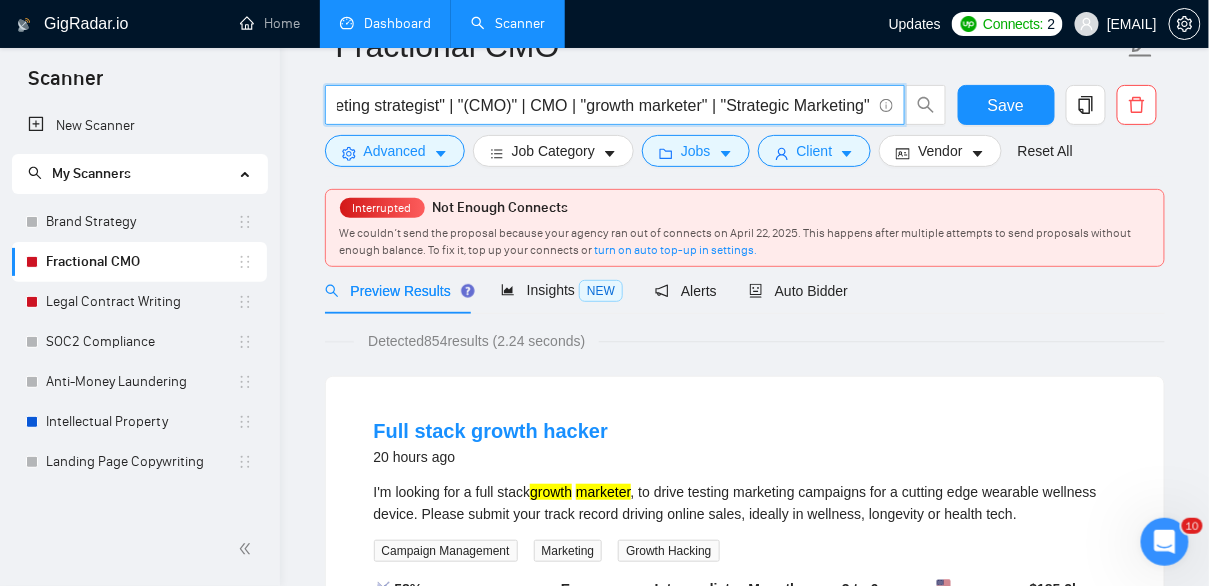 scroll, scrollTop: 0, scrollLeft: 0, axis: both 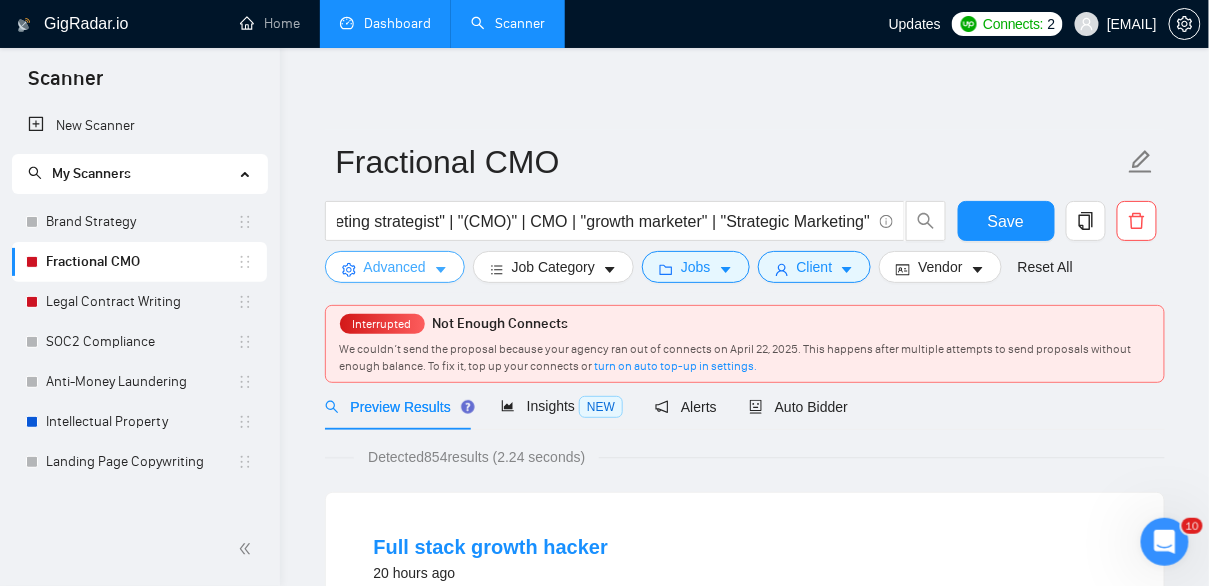 click on "Advanced" at bounding box center [395, 267] 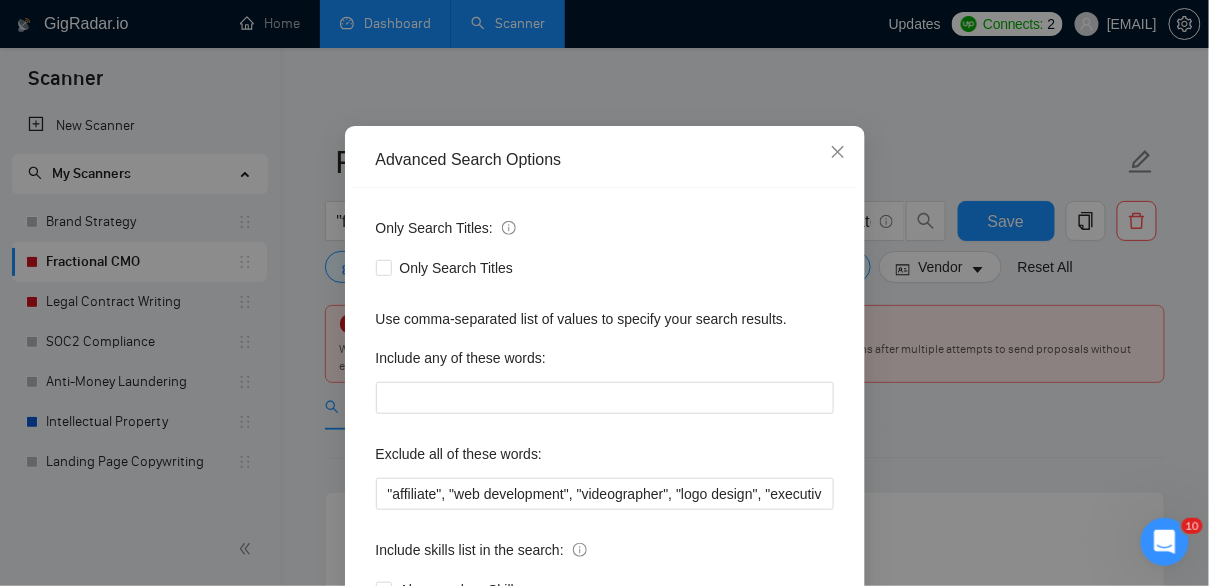 scroll, scrollTop: 100, scrollLeft: 0, axis: vertical 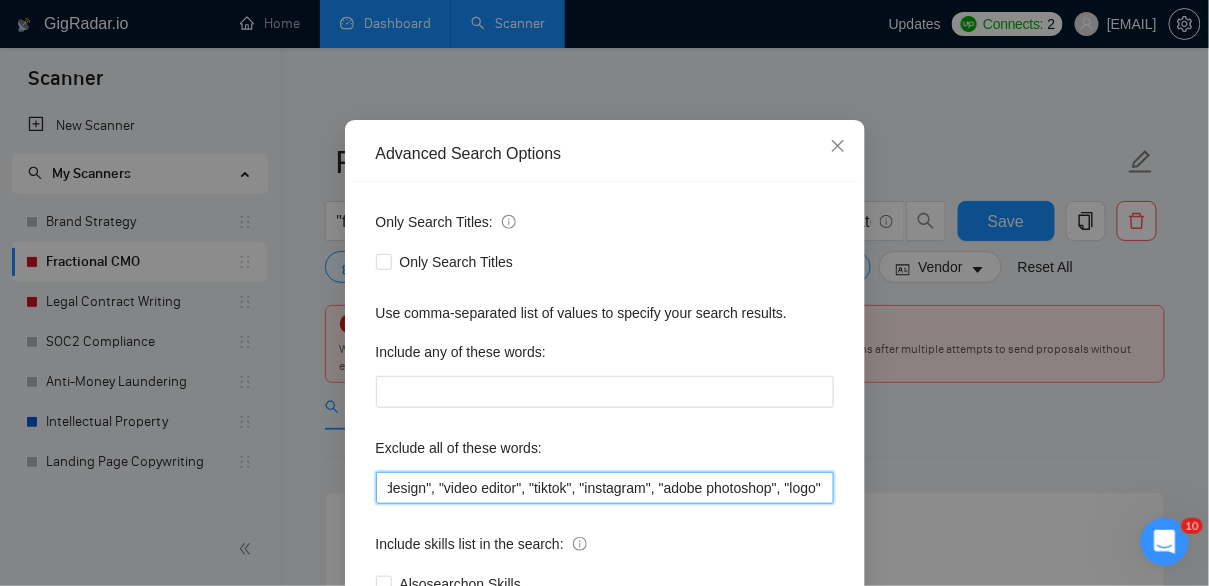 drag, startPoint x: 675, startPoint y: 485, endPoint x: 871, endPoint y: 483, distance: 196.01021 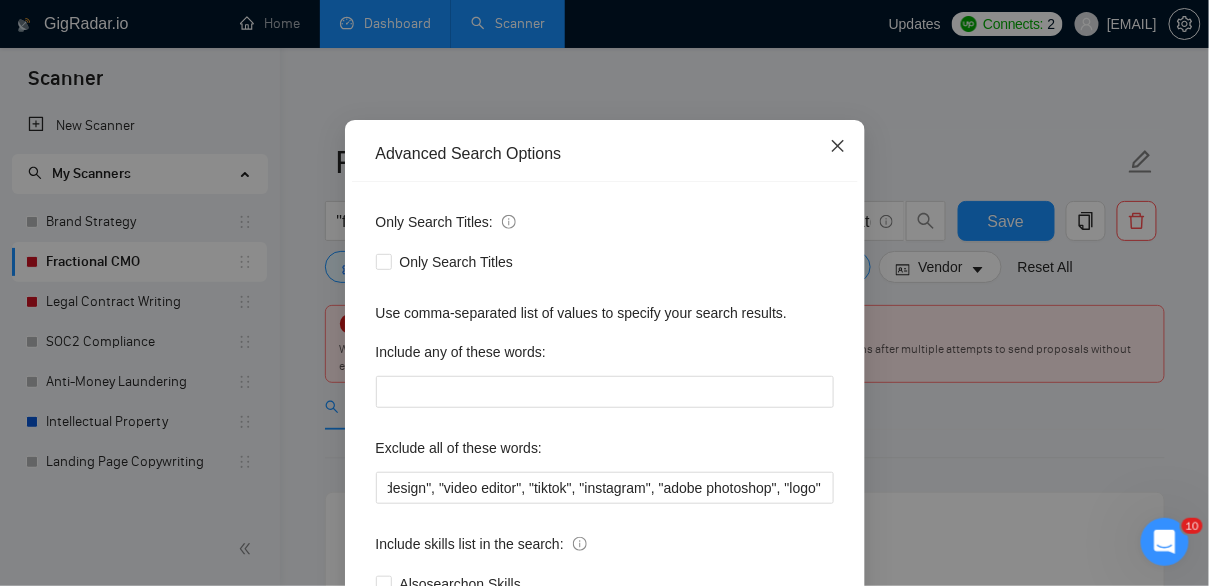click at bounding box center [838, 147] 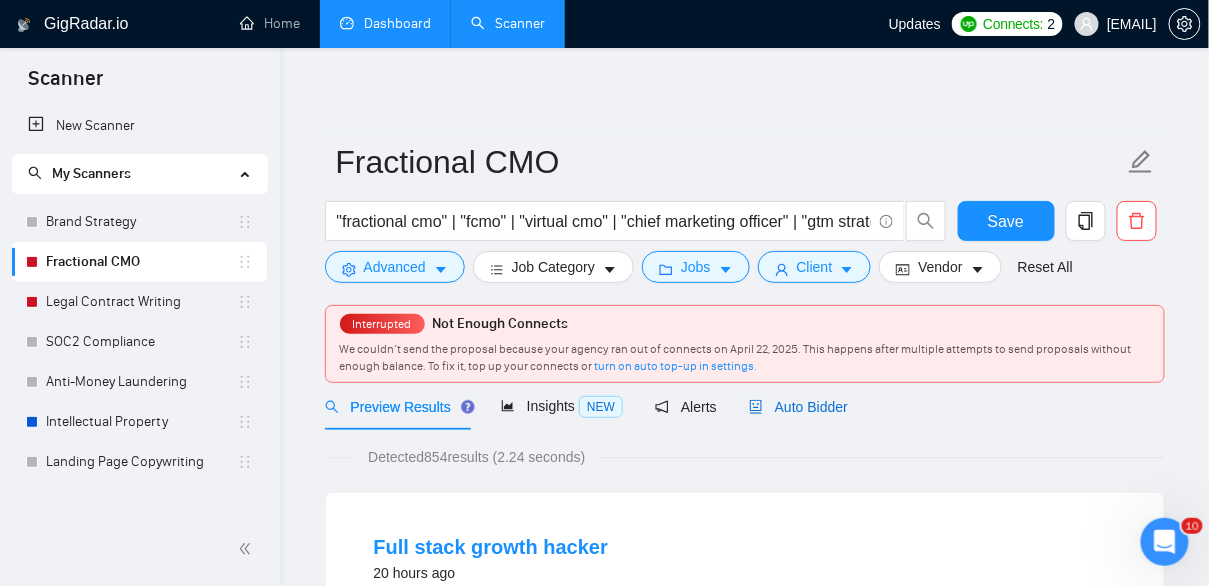 click on "Auto Bidder" at bounding box center [798, 407] 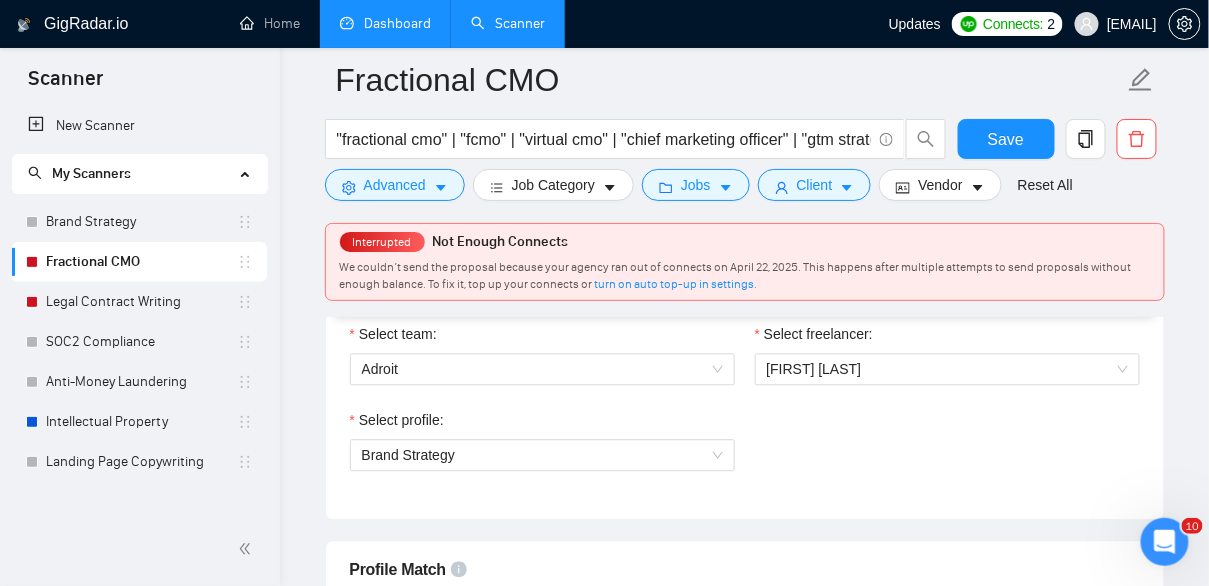 scroll, scrollTop: 1081, scrollLeft: 0, axis: vertical 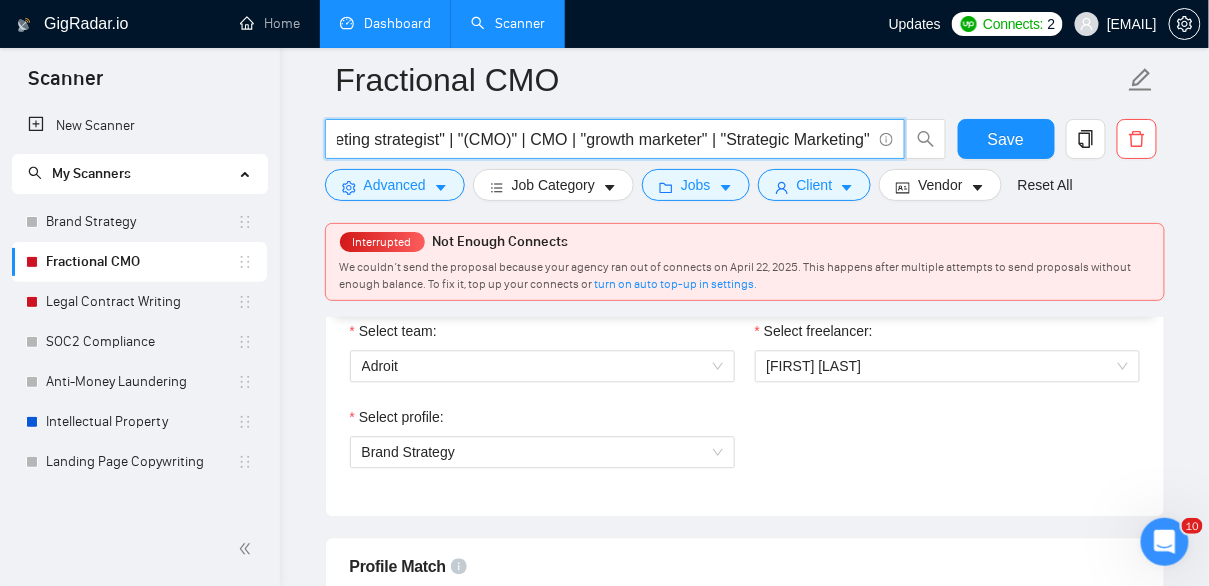 drag, startPoint x: 757, startPoint y: 136, endPoint x: 955, endPoint y: 133, distance: 198.02272 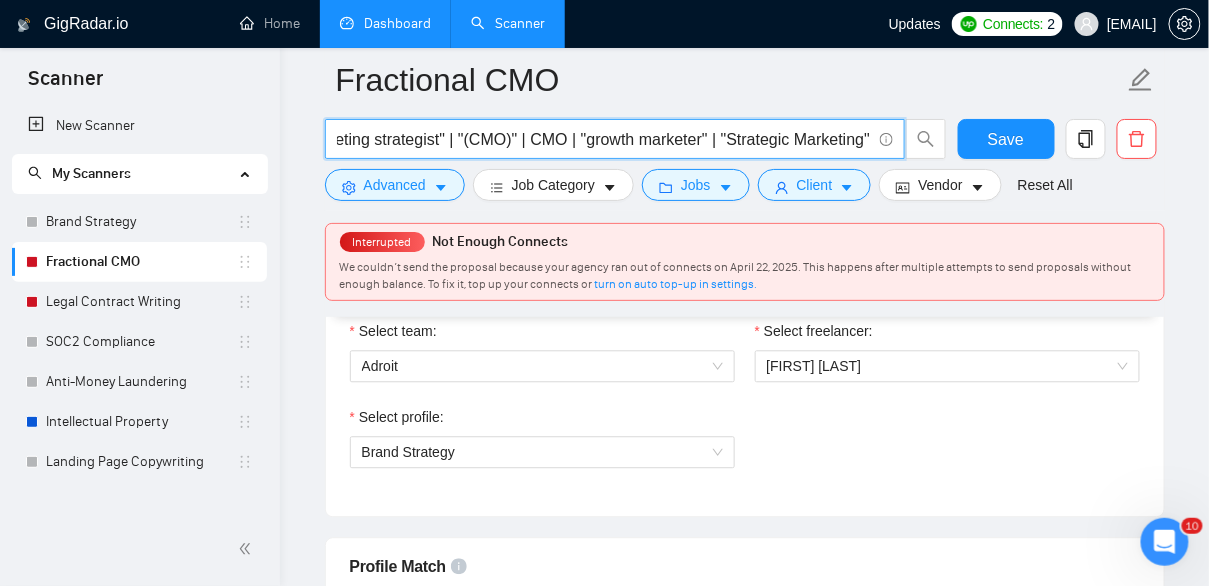 scroll, scrollTop: 0, scrollLeft: 0, axis: both 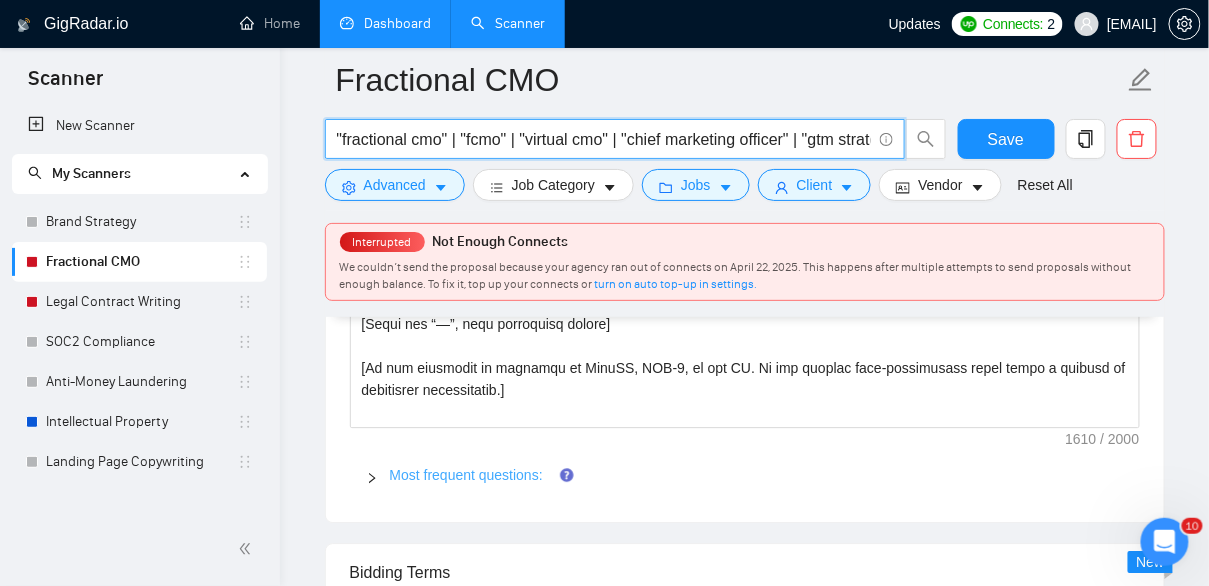 click on "Most frequent questions:" at bounding box center (466, 475) 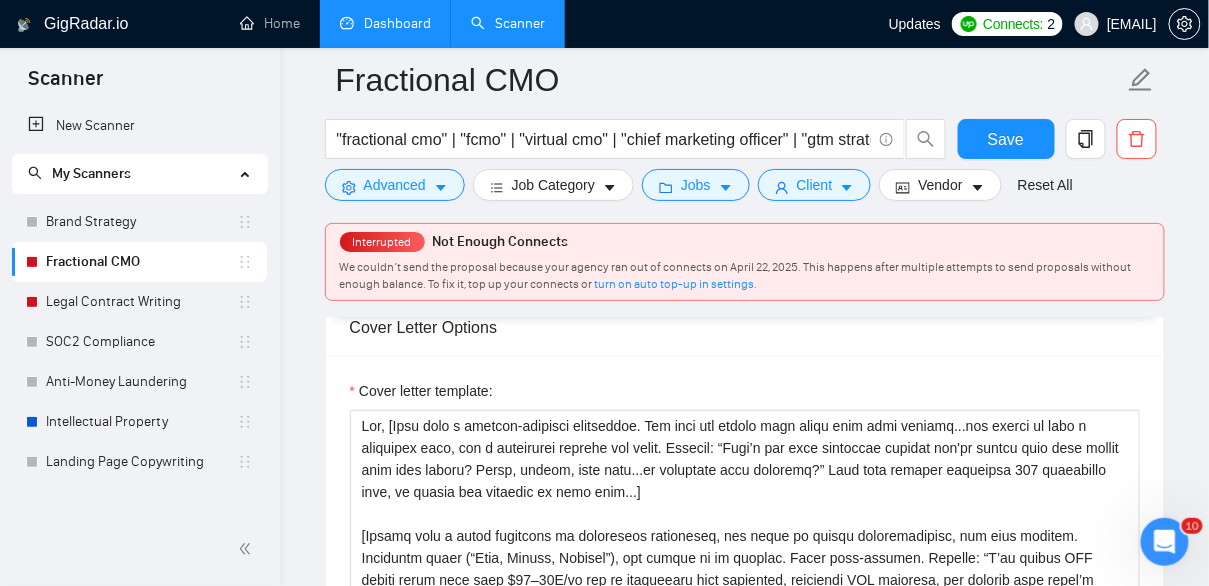 scroll, scrollTop: 2307, scrollLeft: 0, axis: vertical 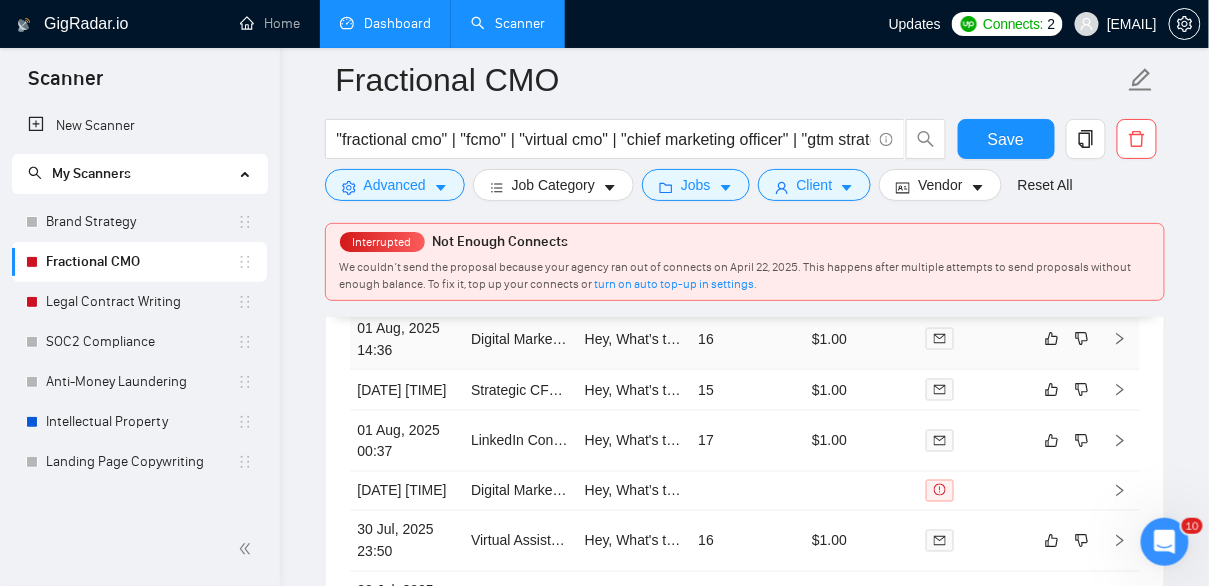 click on "Hey, What’s the most important outcome you're hoping this next growth push will create? Scale, margin, exit prep...or something else entirely?
I’ve helped travel and e-commerce teams boost bookings and ROAS by tightening paid structure, refining SEO, and optimizing WordPress sites for speed and conversion.
I usually start by auditing what’s compounding, what’s lagging, and then rebuild campaigns and site flows around what’s working. Sometimes it’s a tracking tweak, sometimes a landing page overhaul.
Which channel’s been toughest to scale? Is it tracking, platform fatigue, or something else slowing results?
-- "[FIRST]" [LAST] [LAST]" at bounding box center (634, 339) 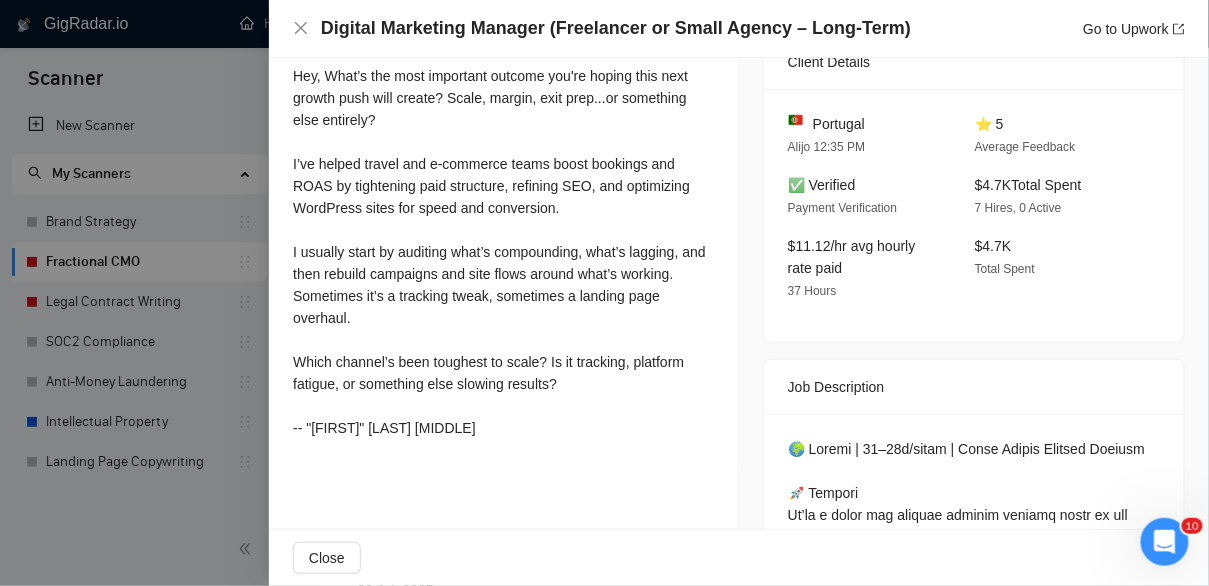 scroll, scrollTop: 505, scrollLeft: 0, axis: vertical 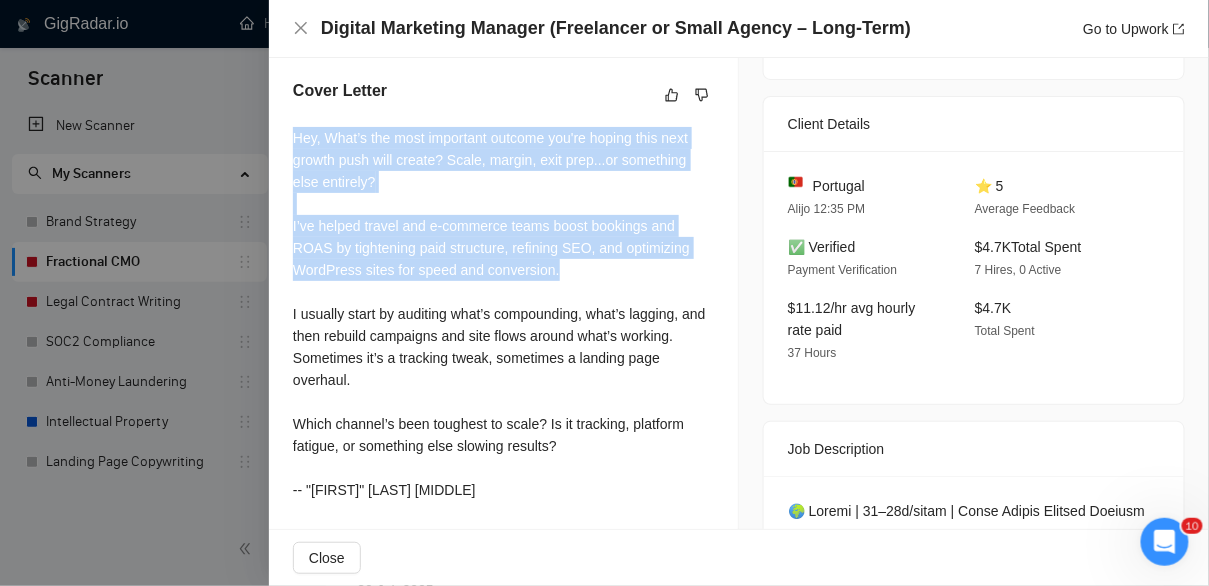 drag, startPoint x: 589, startPoint y: 270, endPoint x: 297, endPoint y: 134, distance: 322.11798 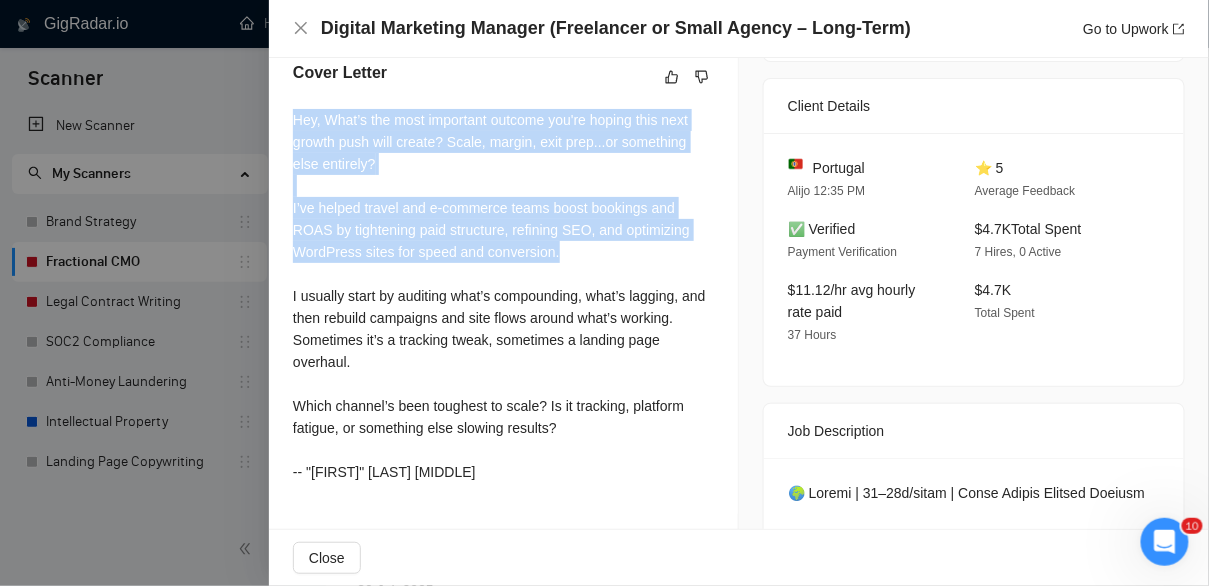 scroll, scrollTop: 503, scrollLeft: 0, axis: vertical 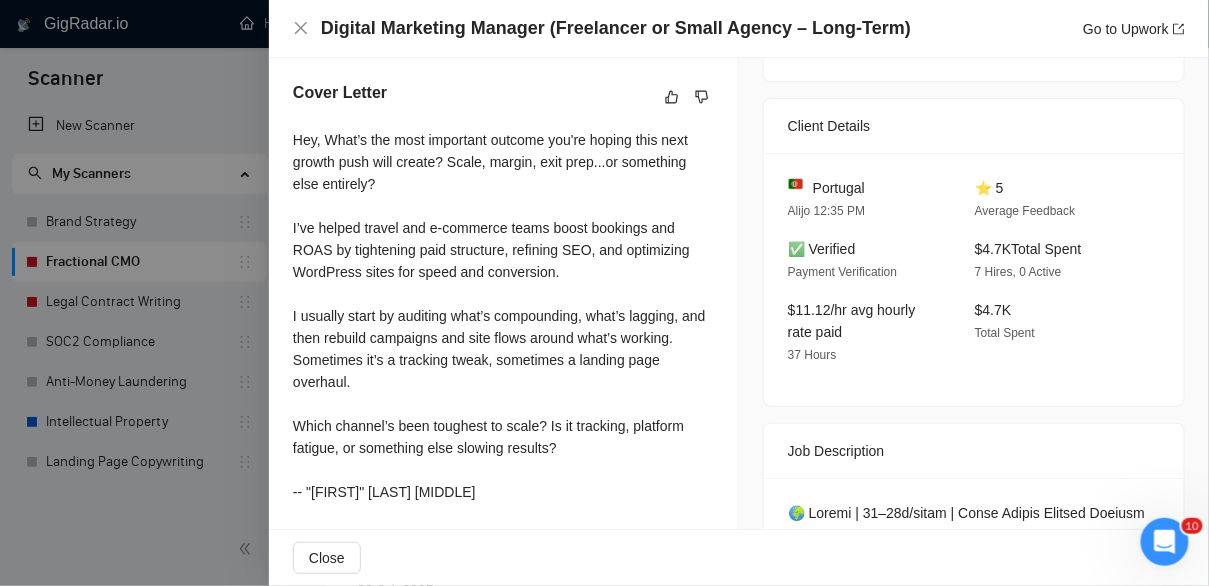 click at bounding box center (604, 293) 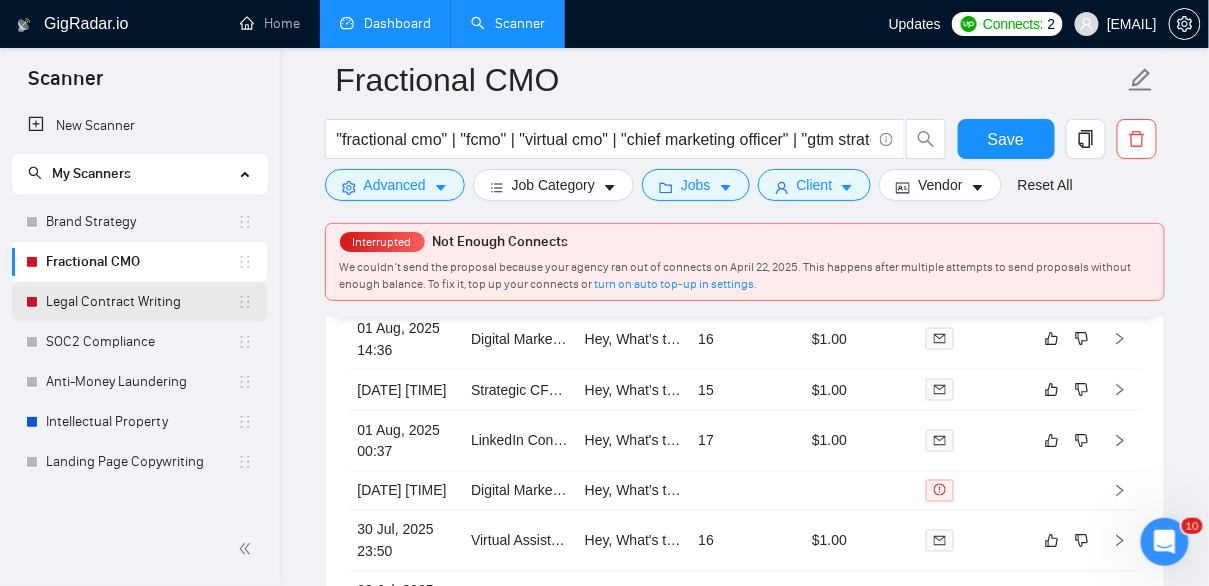 click on "Legal Contract Writing" at bounding box center [141, 302] 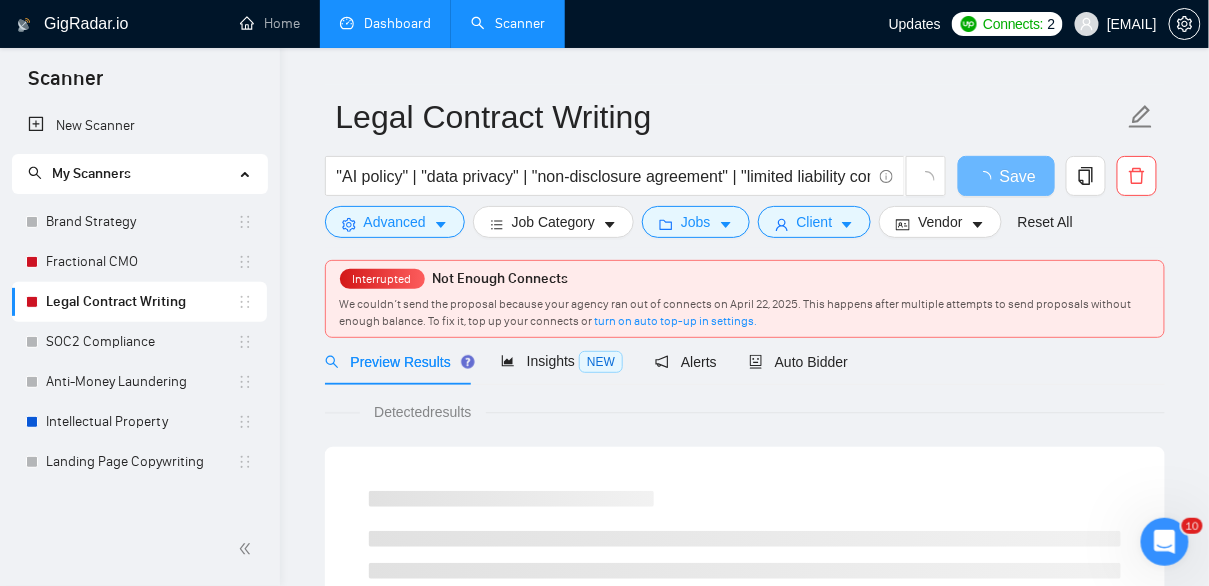 scroll, scrollTop: 0, scrollLeft: 0, axis: both 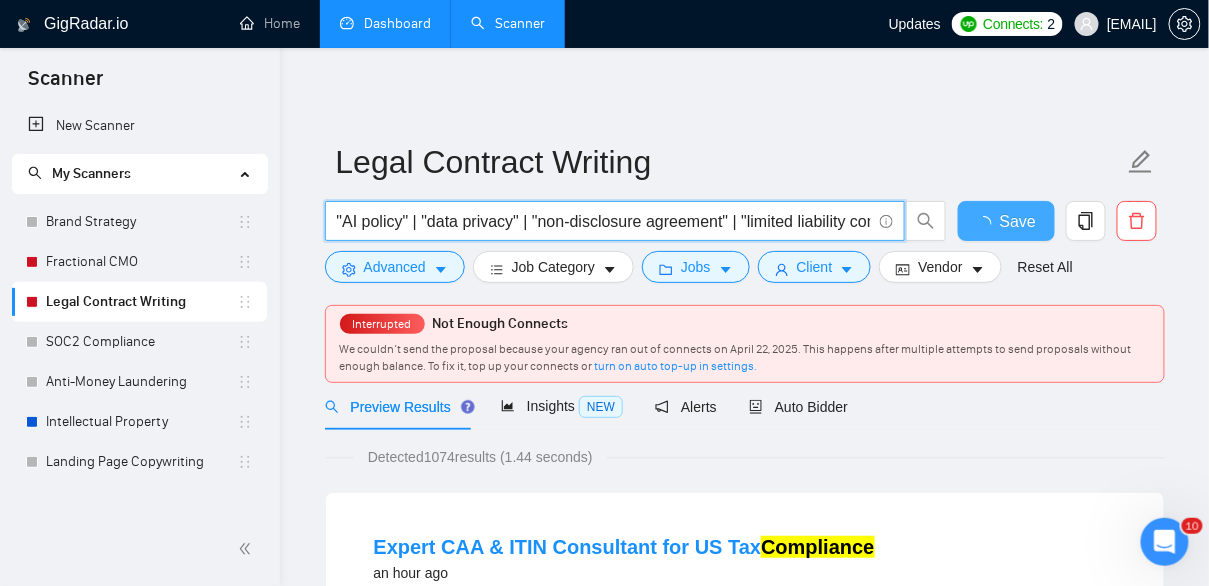 drag, startPoint x: 782, startPoint y: 222, endPoint x: 972, endPoint y: 226, distance: 190.0421 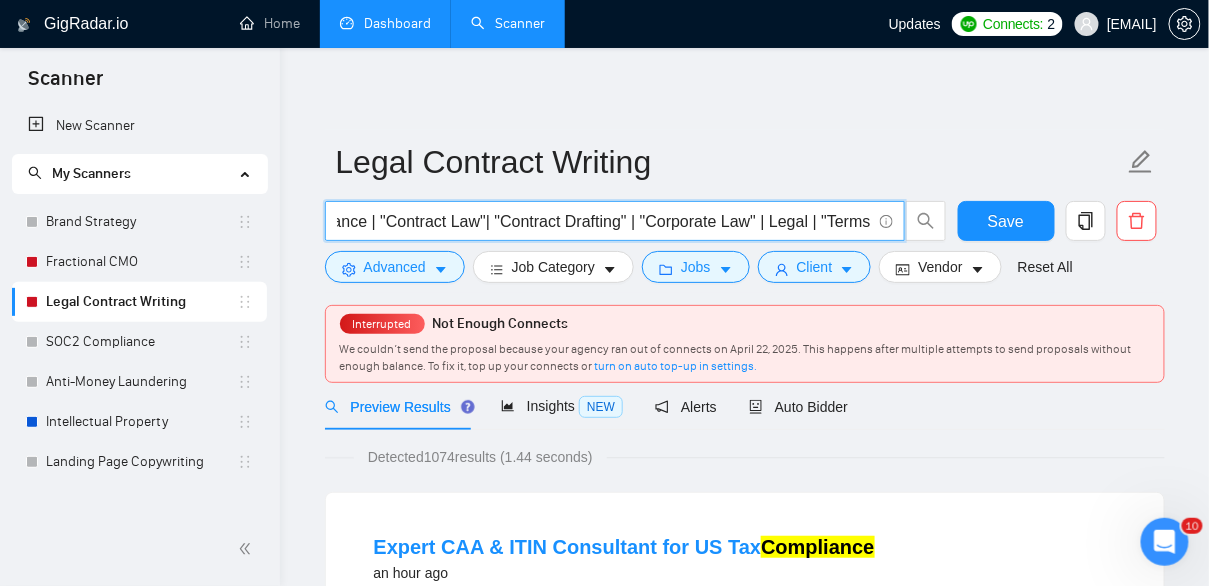 click on ""AI policy" | "data privacy" | "non-disclosure agreement" | "limited liability company" | "partnership agreement" | compliance | "Contract Law"| "Contract Drafting" | "Corporate Law" | Legal | "Terms & Conditions" | "Privacy Policy" | "Legal Consulting" | "Document Review" | "Contract Management" | "Legal Agreement" | "Small Business Administration" | "Legal Writing" | "Legal Negotiation" | "Legal Entity Structuring" | "Entity Framework"" at bounding box center [604, 221] 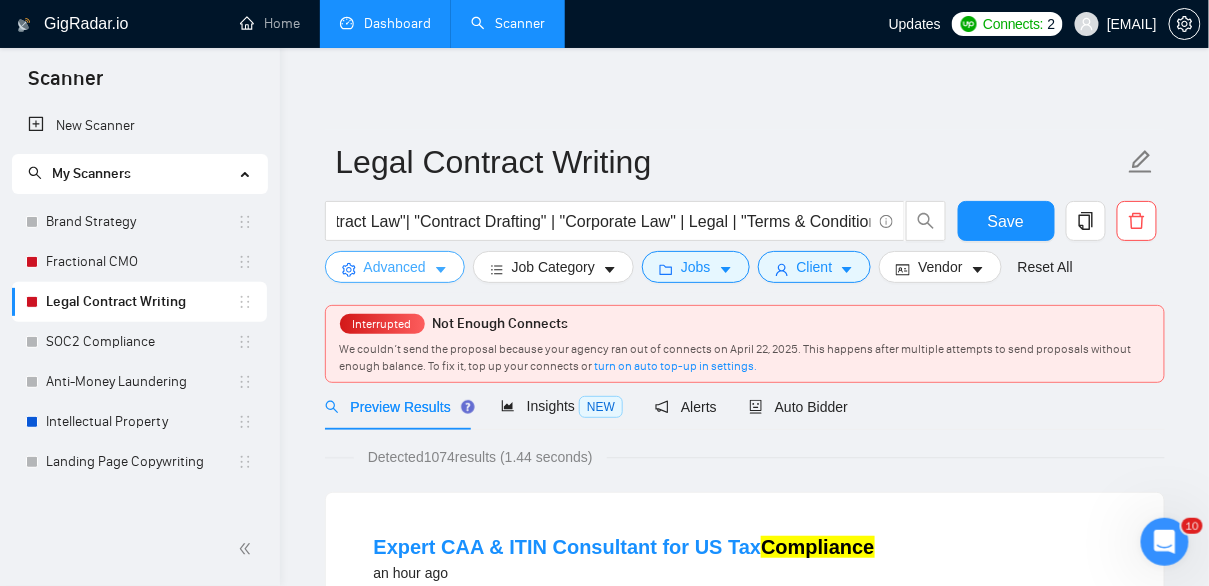 click on "Advanced" at bounding box center [395, 267] 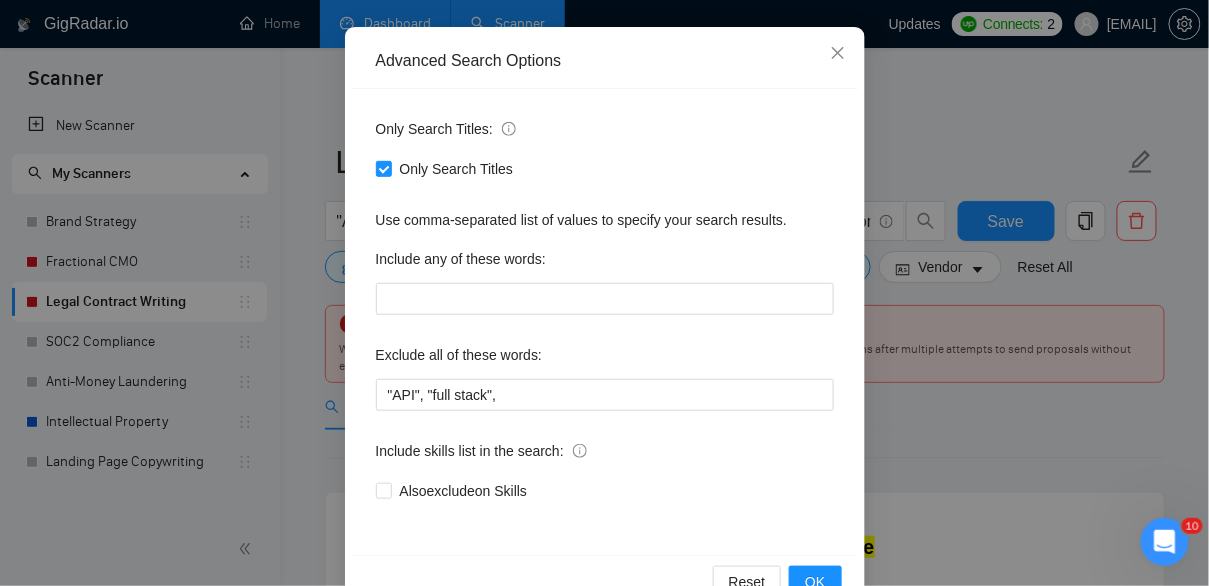 scroll, scrollTop: 194, scrollLeft: 0, axis: vertical 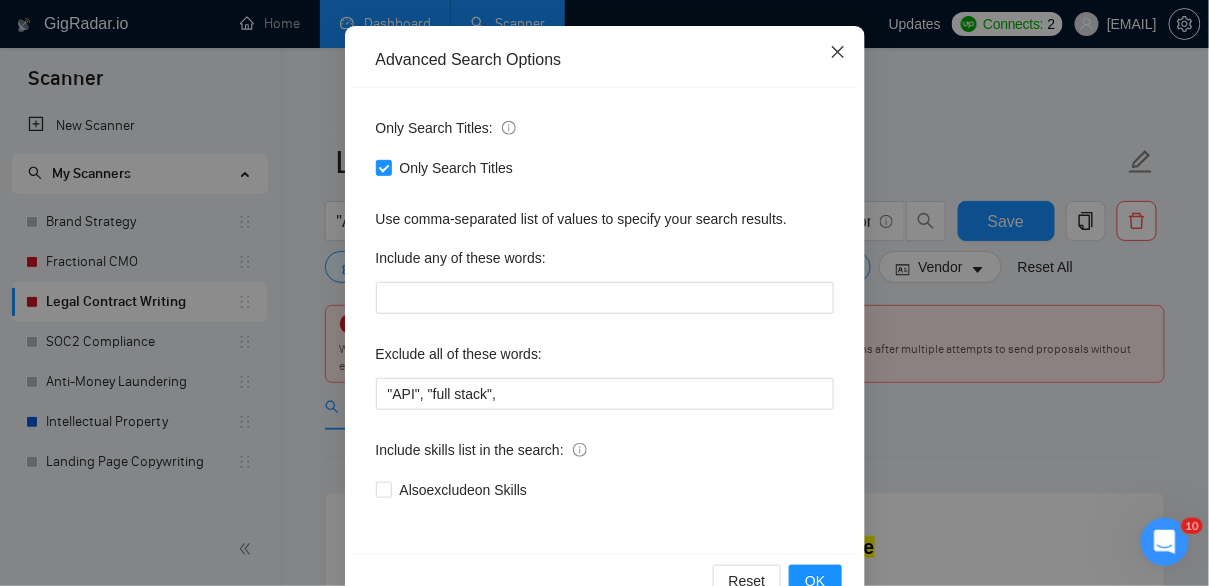 click at bounding box center [838, 53] 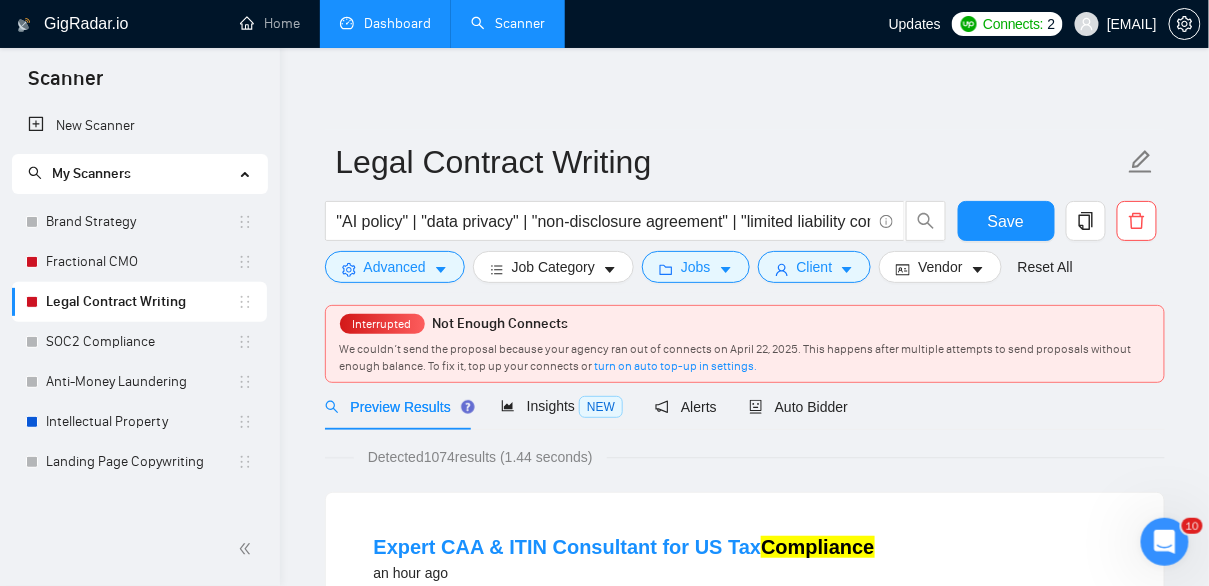 scroll, scrollTop: 145, scrollLeft: 0, axis: vertical 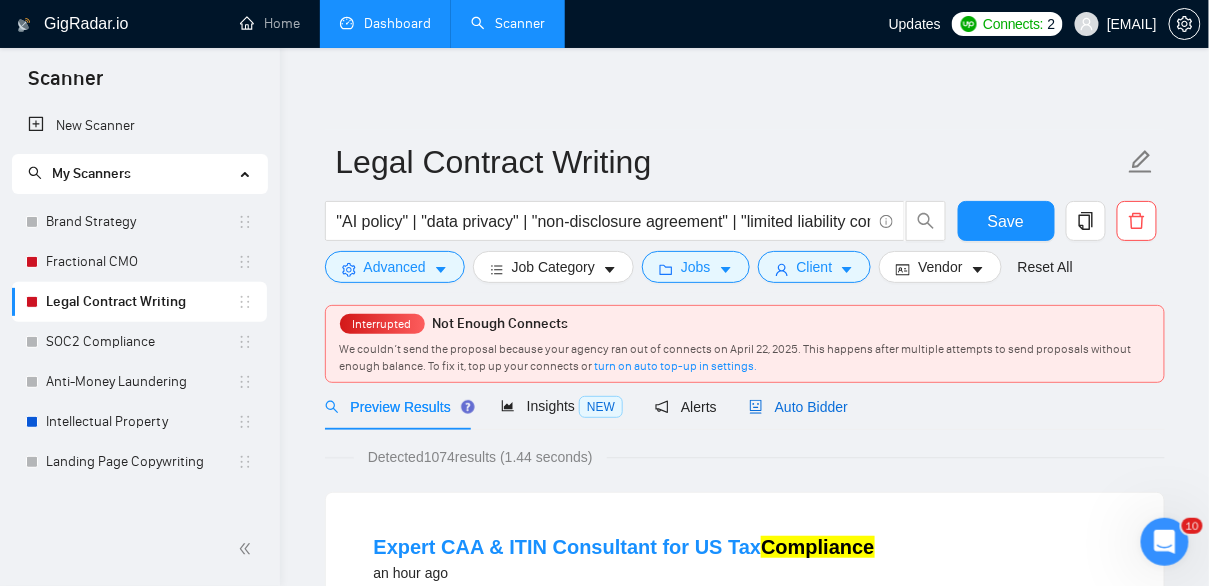 click on "Auto Bidder" at bounding box center (798, 407) 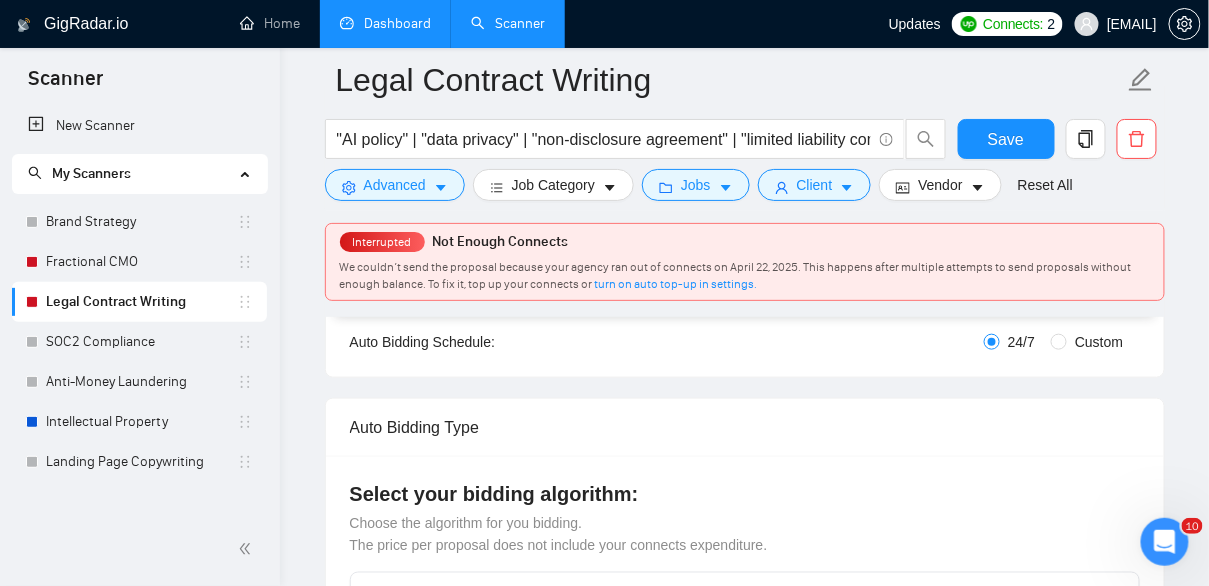 type 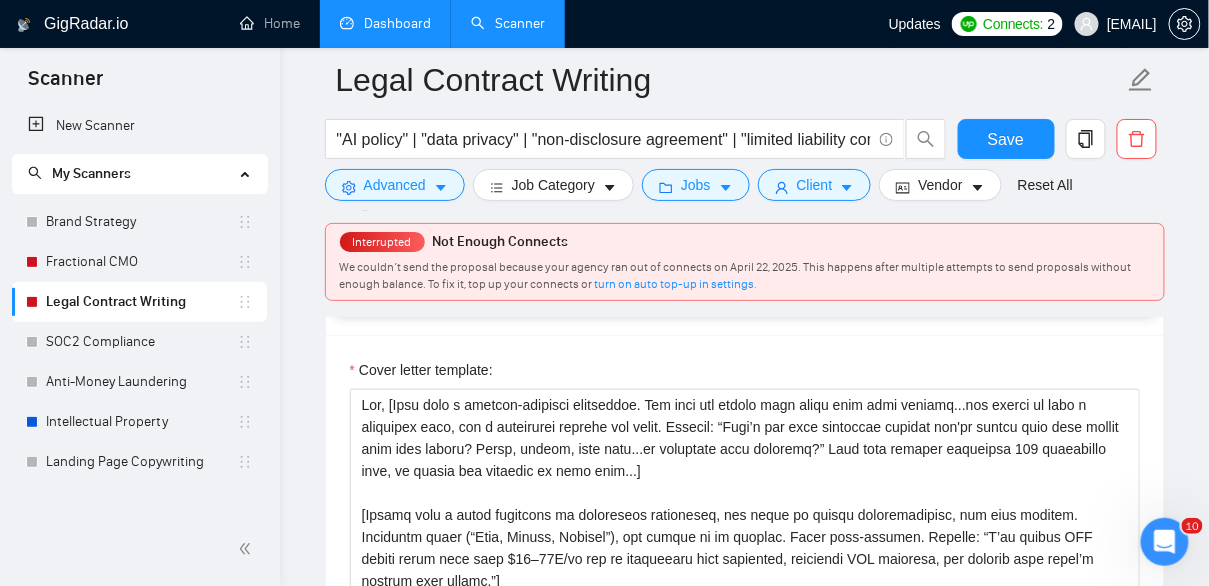 scroll, scrollTop: 2305, scrollLeft: 0, axis: vertical 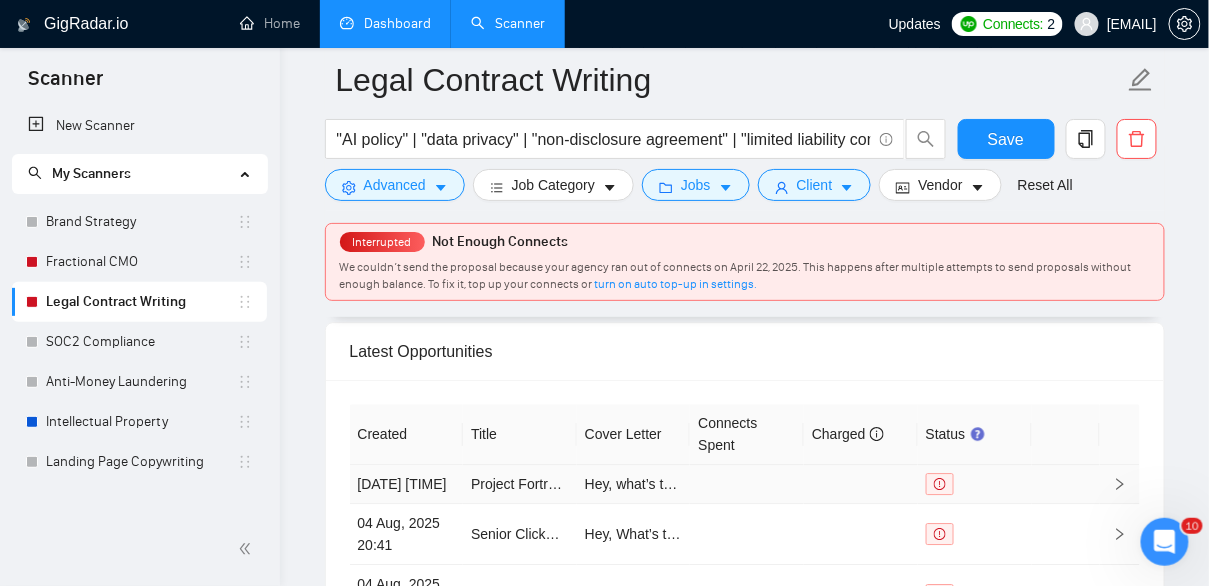 click on "Hey, what’s the most important outcome you're hoping this next growth push will create? Scale, margin, exit prep...or something else entirely?
I’ve helped legal and SaaS teams move from scattered compliance to investor-ready systems—think AI, FinTech, even DeFi—by tightening workflows and cutting what slows delivery.
Usually, I start by mapping where things bottleneck—sometimes it’s approvals, sometimes it’s clarity in the script. Animation flow can be tricky, but when it clicks, the whole project speeds up.
Where have past videos hit friction? Is it creative alignment, or getting the platform’s value across?
-- "[FIRST]" [LAST] [LAST]" at bounding box center (634, 484) 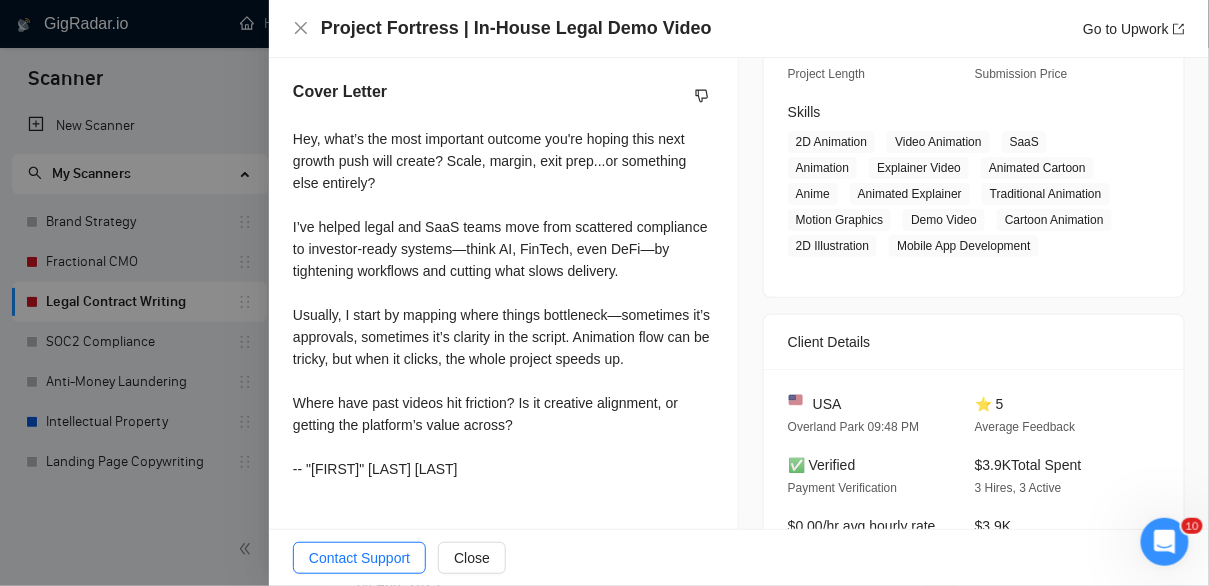 scroll, scrollTop: 424, scrollLeft: 0, axis: vertical 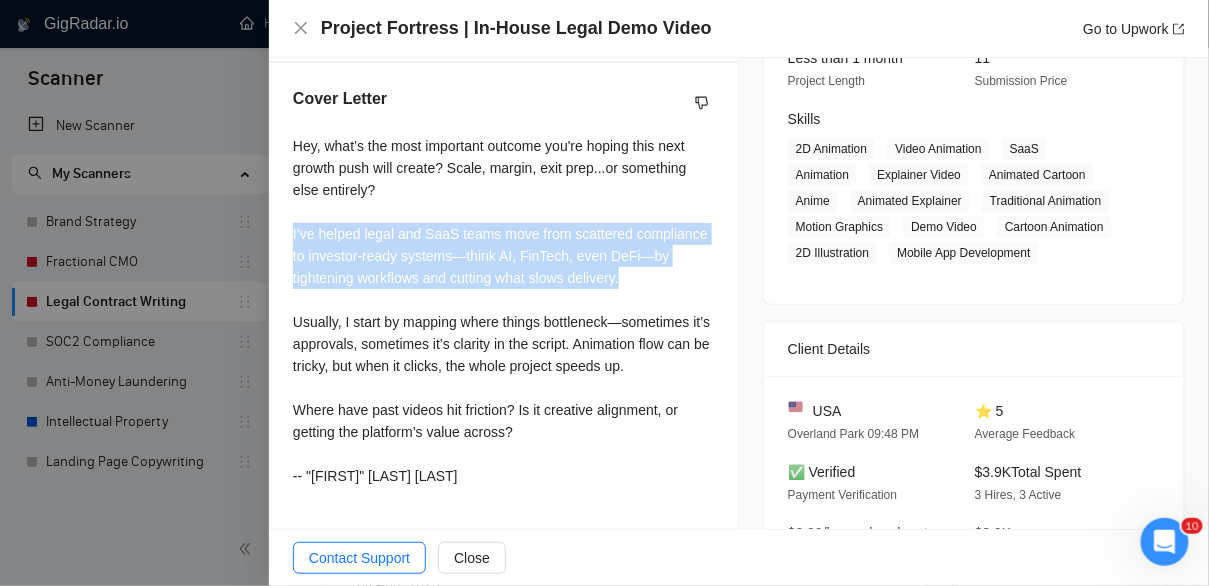 drag, startPoint x: 706, startPoint y: 283, endPoint x: 280, endPoint y: 237, distance: 428.47638 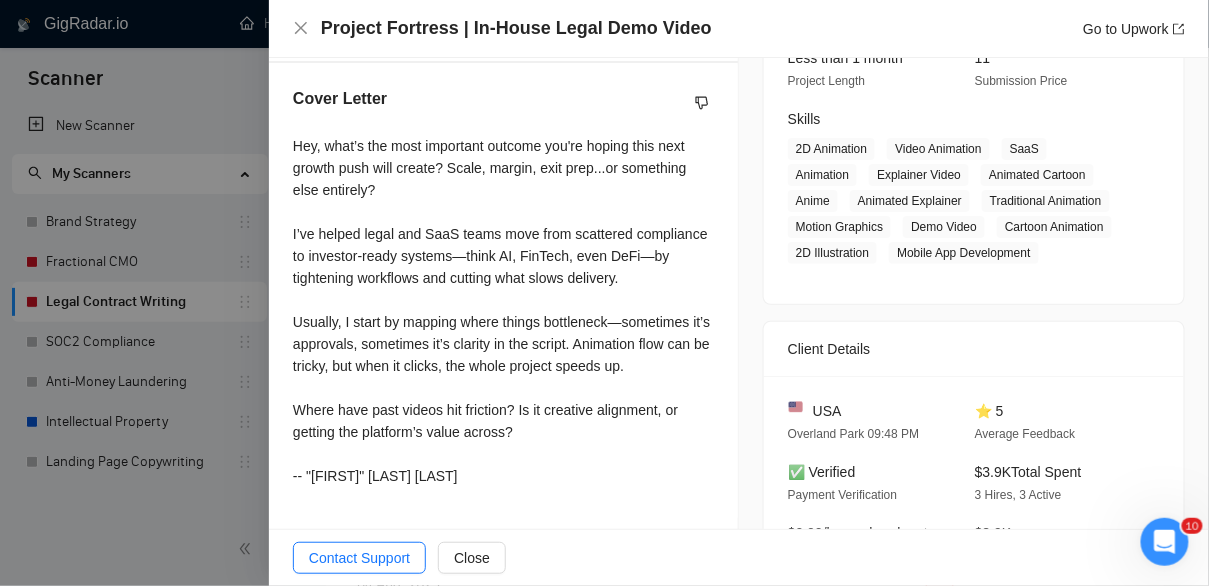 click on "Project Fortress | In-House Legal Demo Video Go to Upwork" at bounding box center (739, 28) 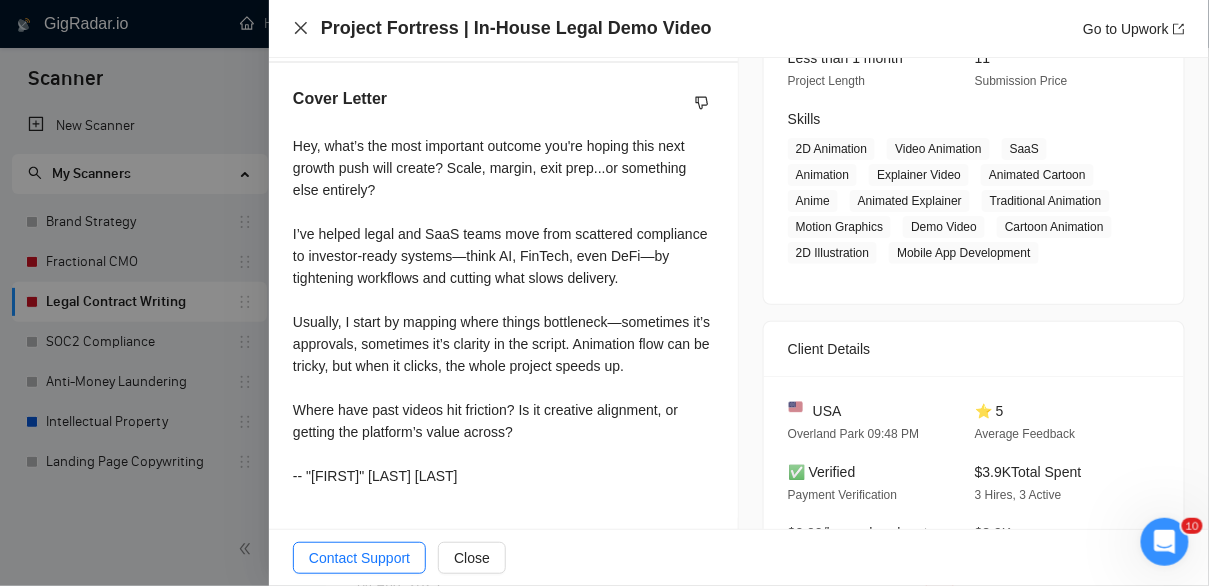 click 